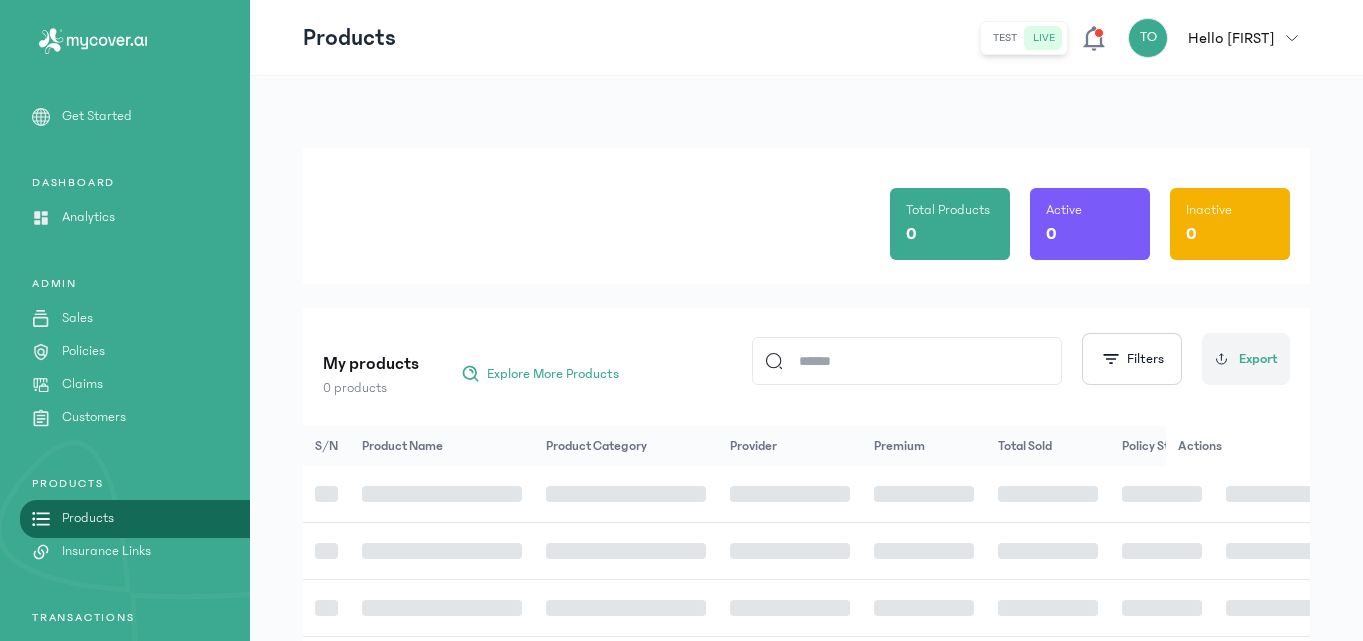 scroll, scrollTop: 0, scrollLeft: 0, axis: both 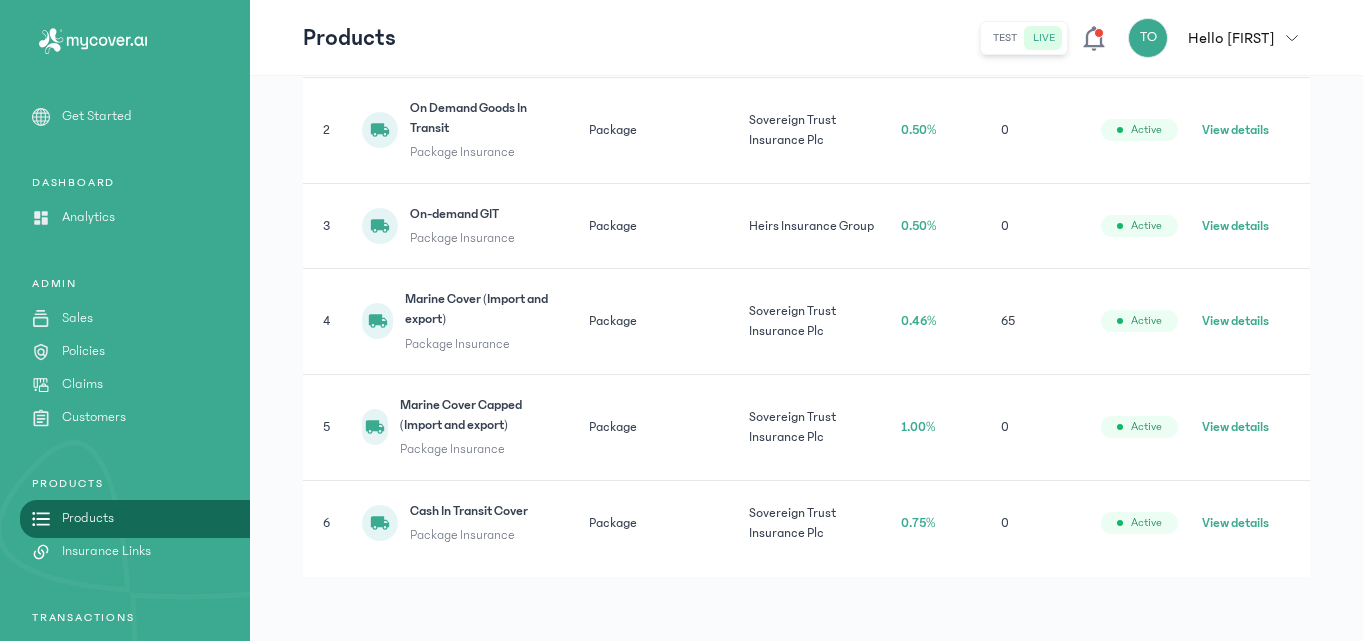click on "View details" 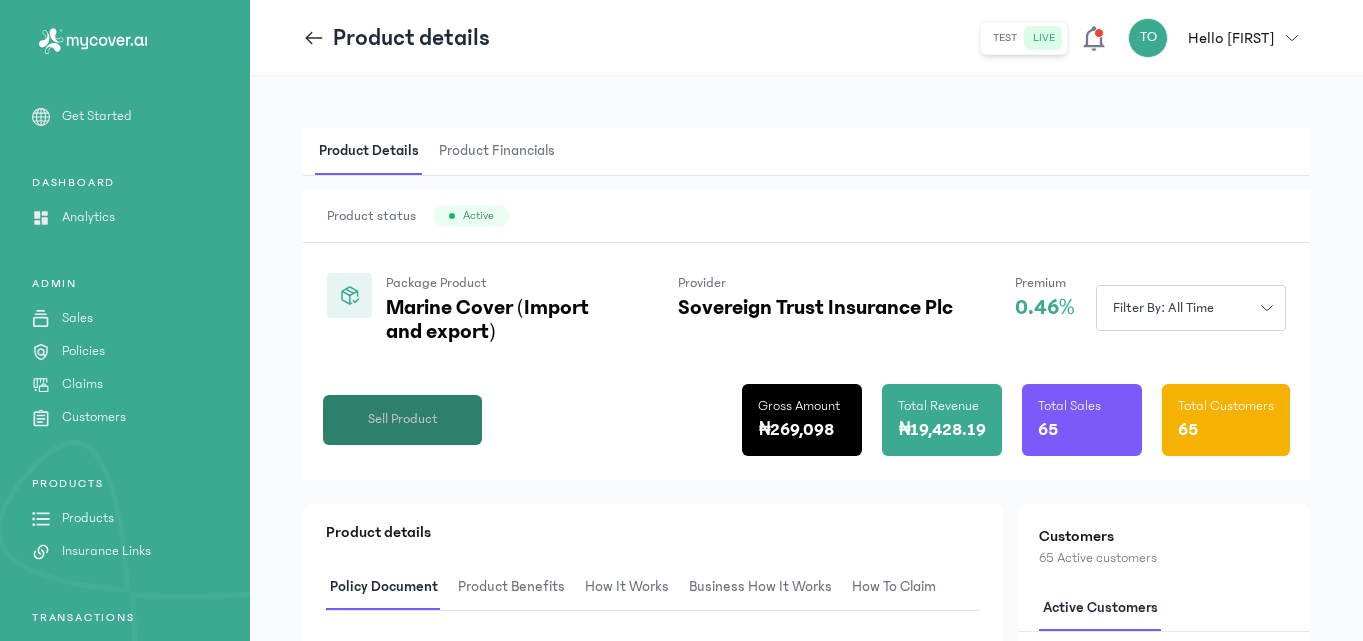 click on "Sell Product" 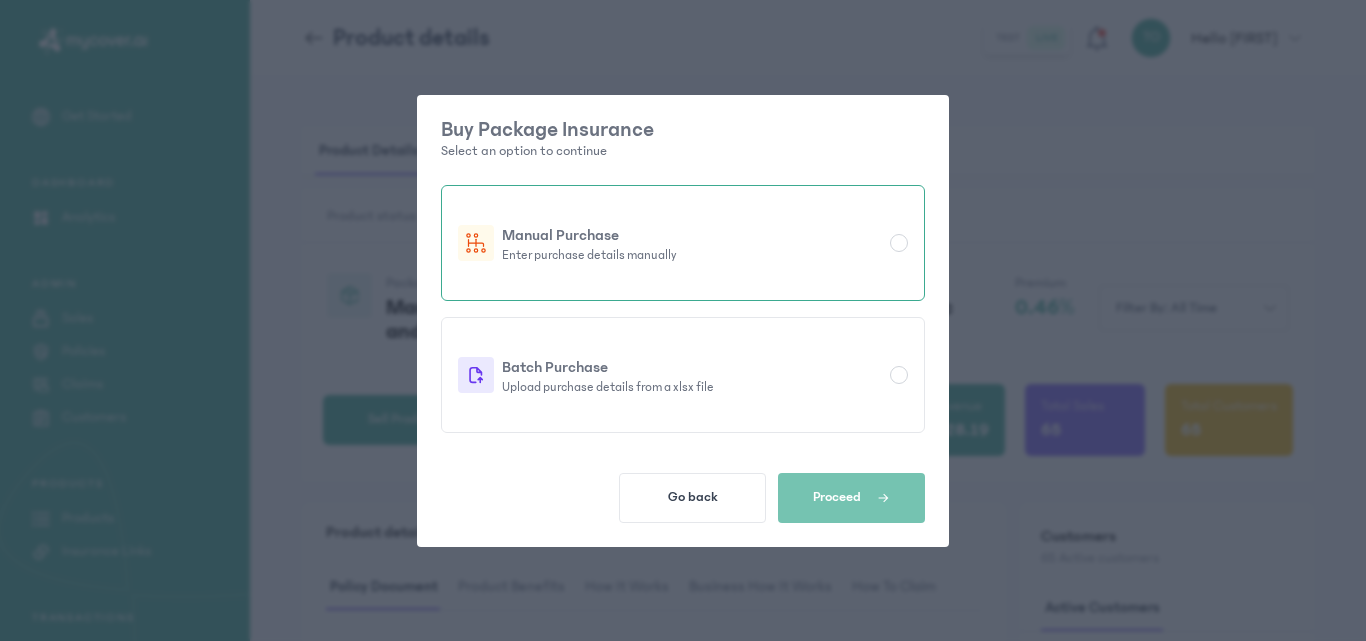 click on "Manual Purchase Enter purchase details manually" at bounding box center (683, 243) 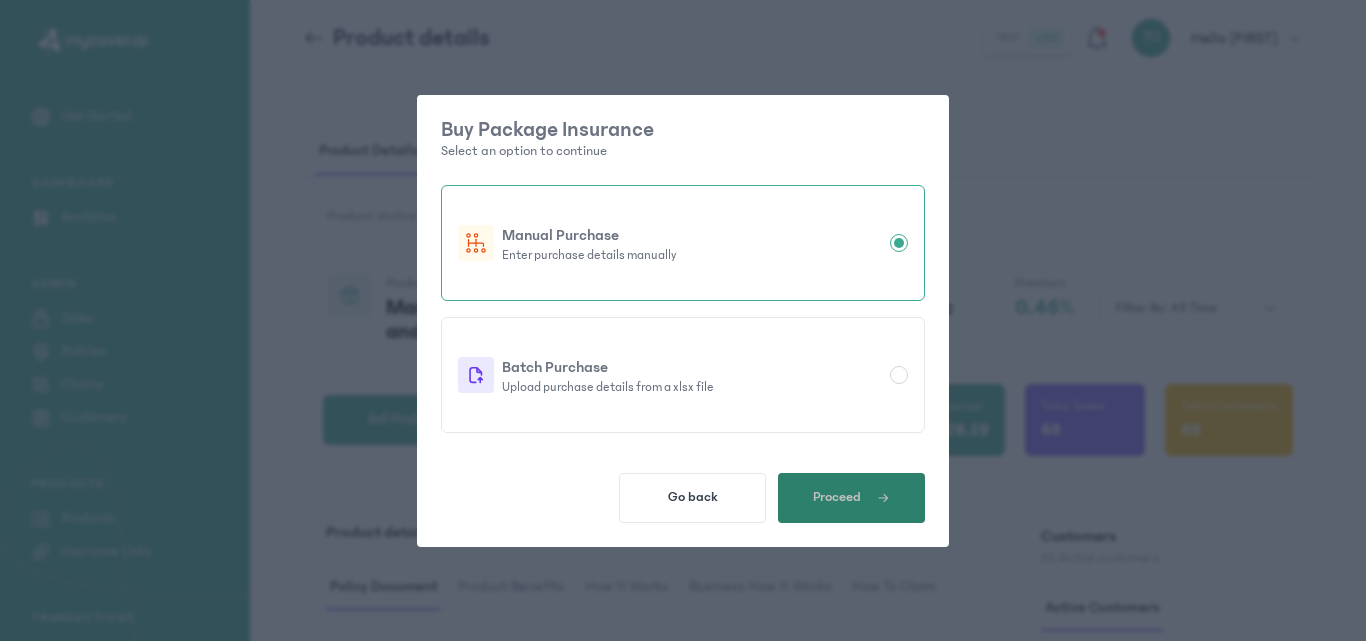 click on "Proceed" 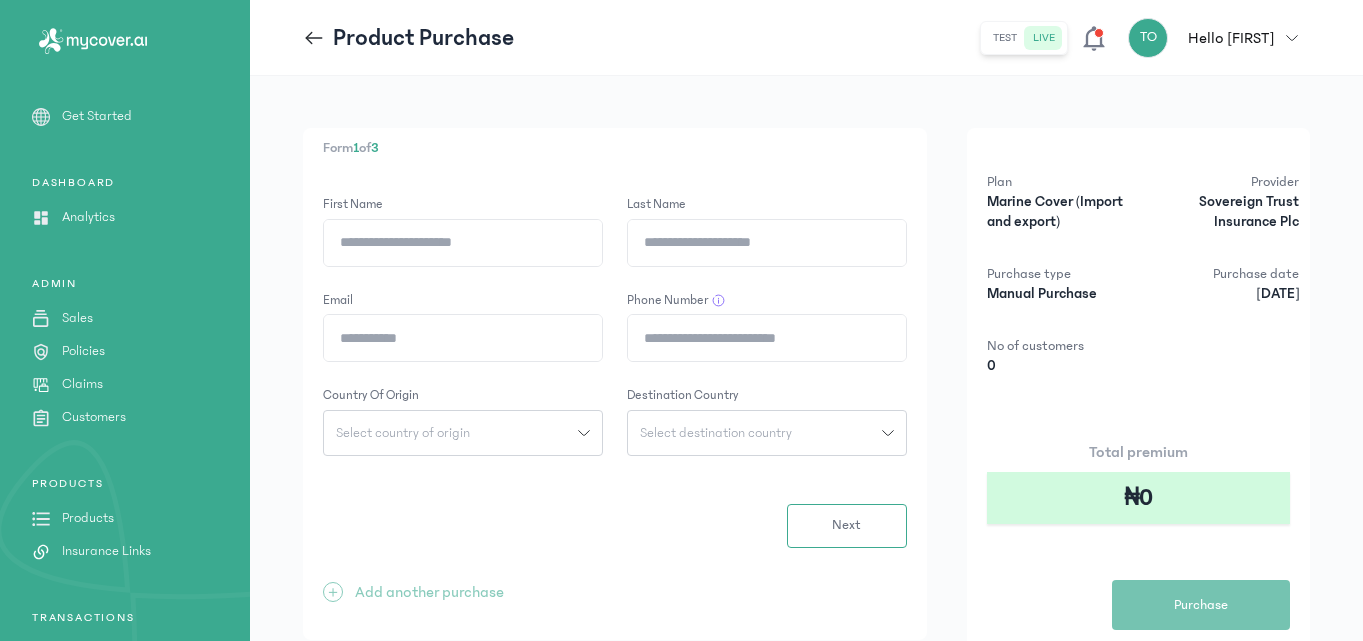 click on "First Name" 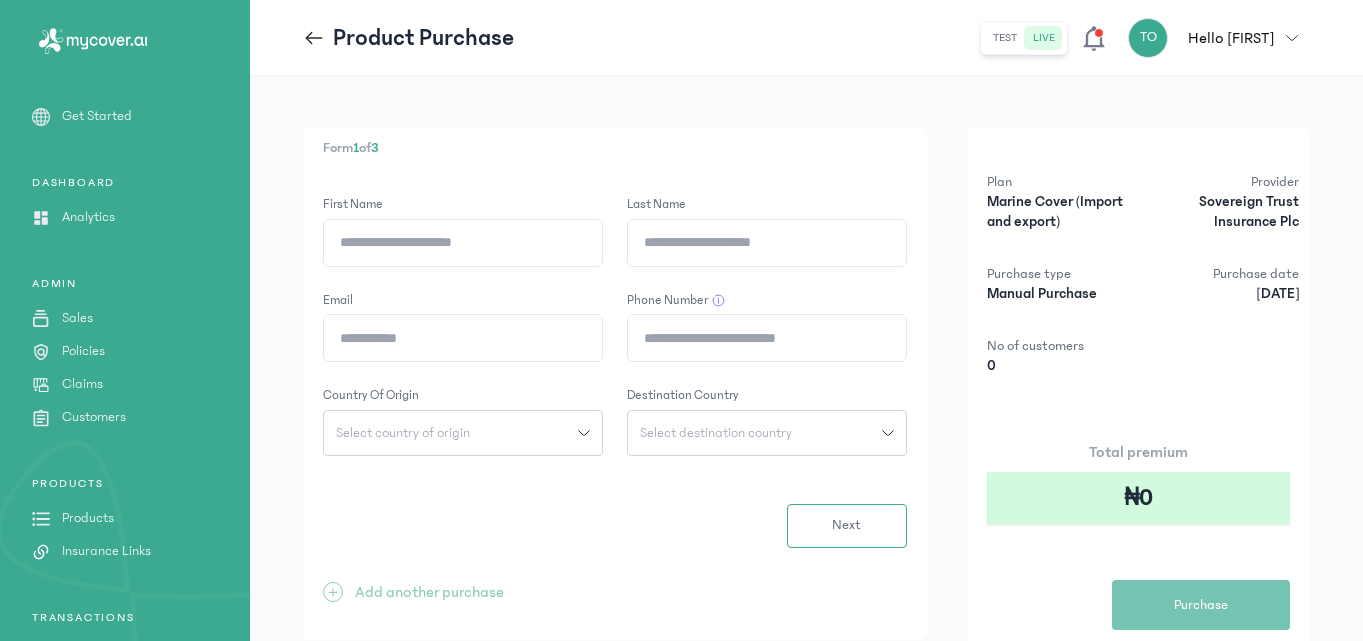 click on "First Name" 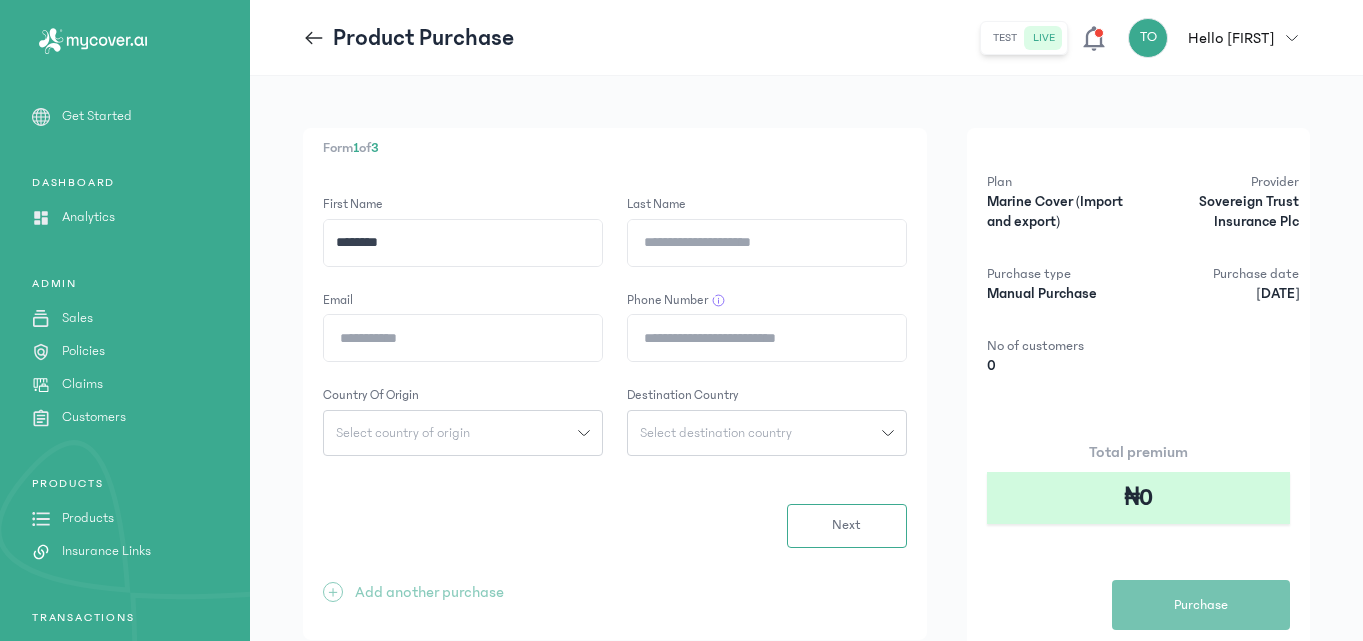 type on "********" 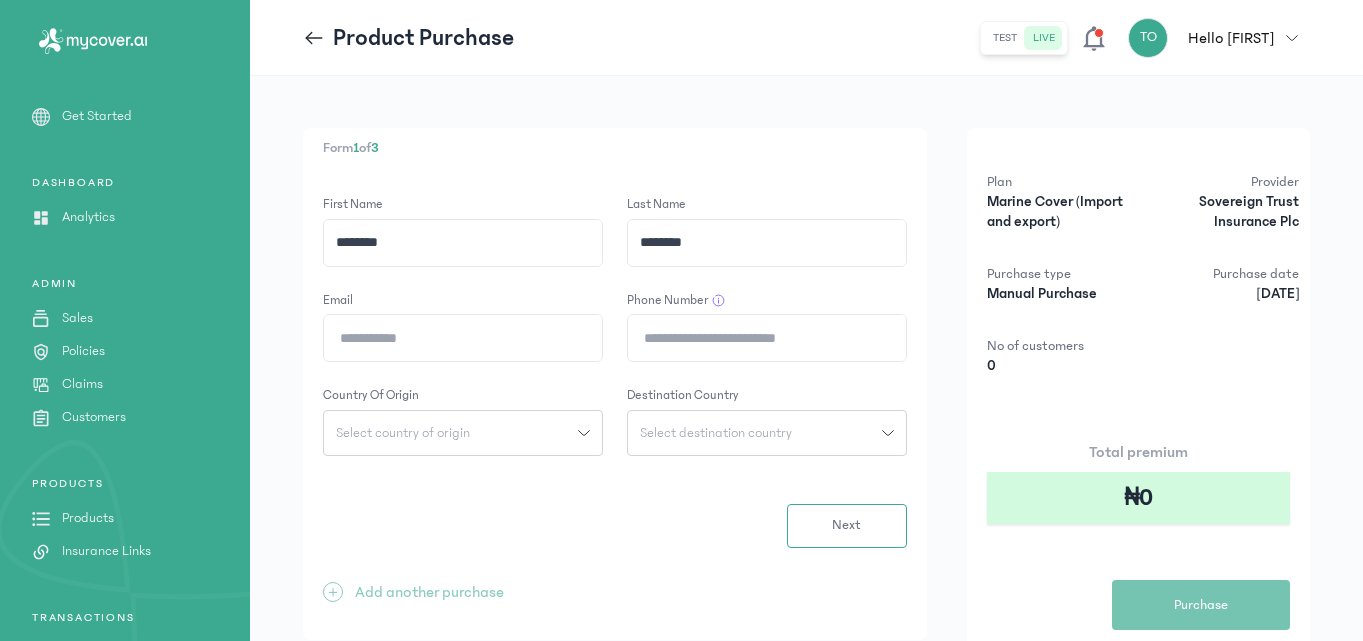 type on "********" 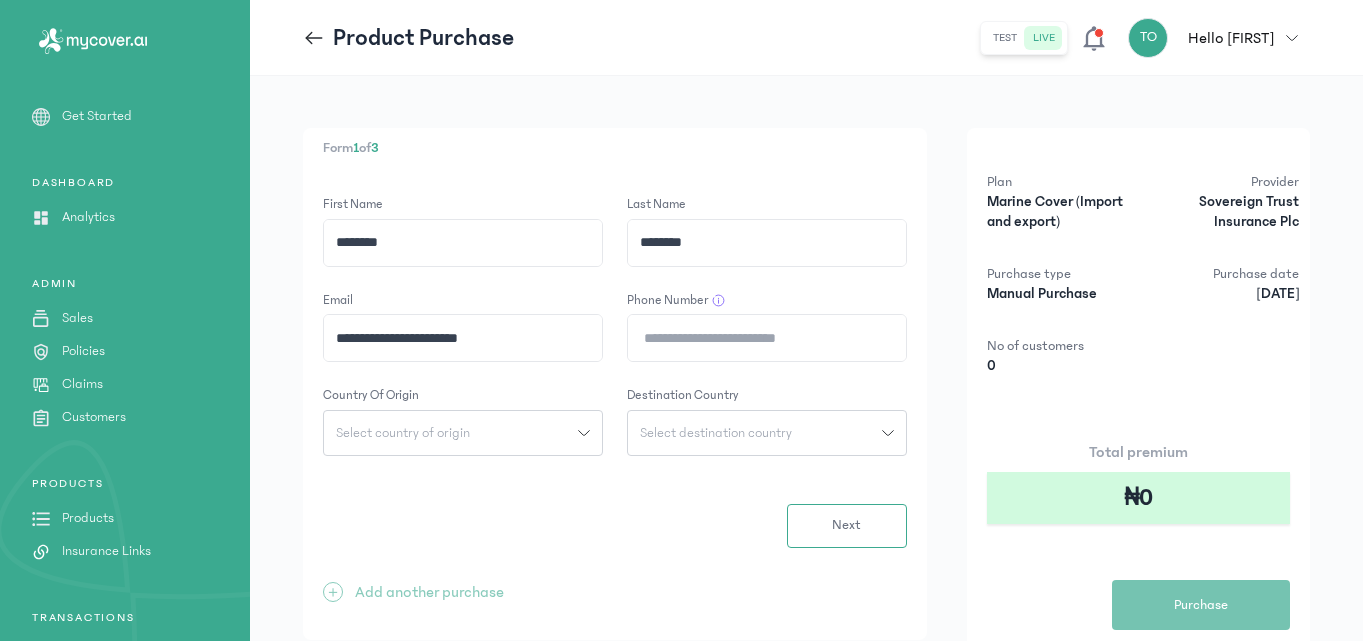 type on "**********" 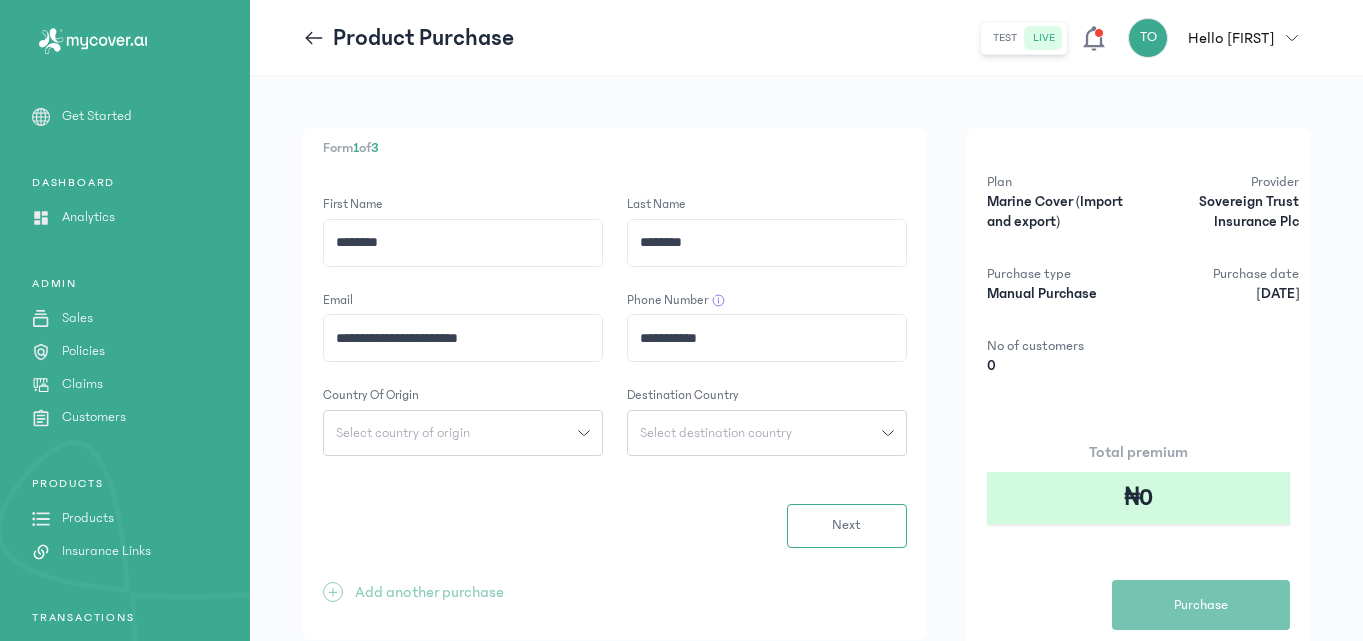 type on "**********" 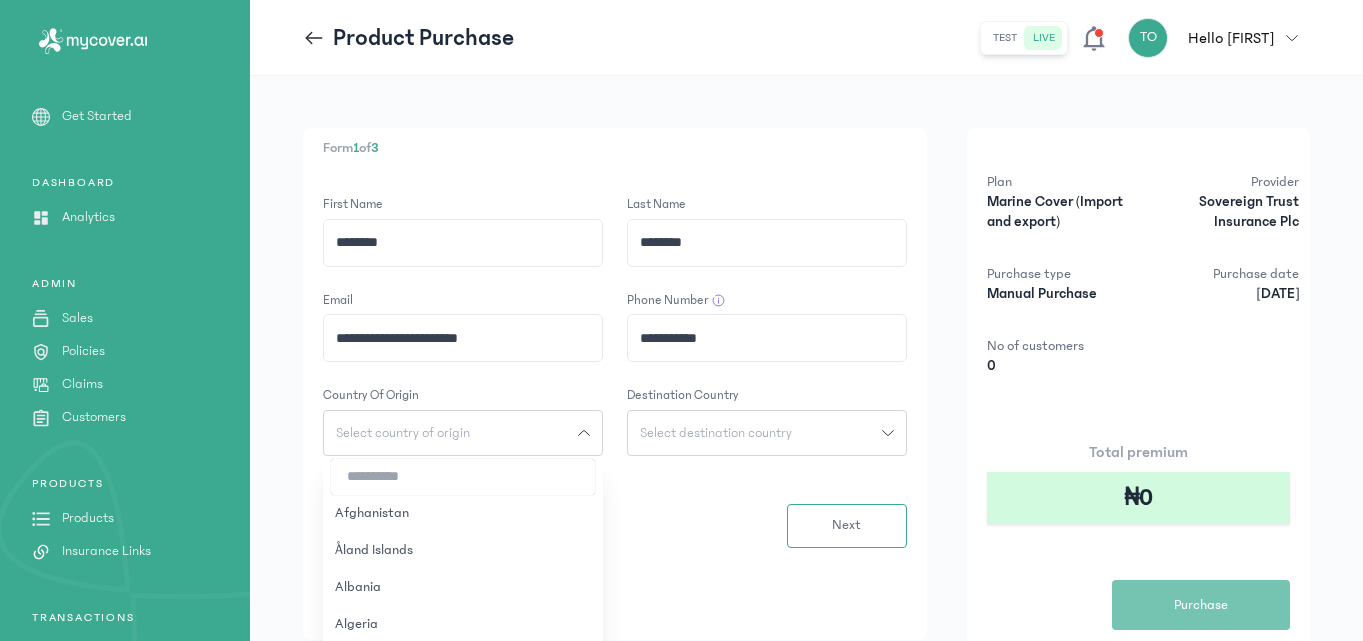 click at bounding box center (463, 477) 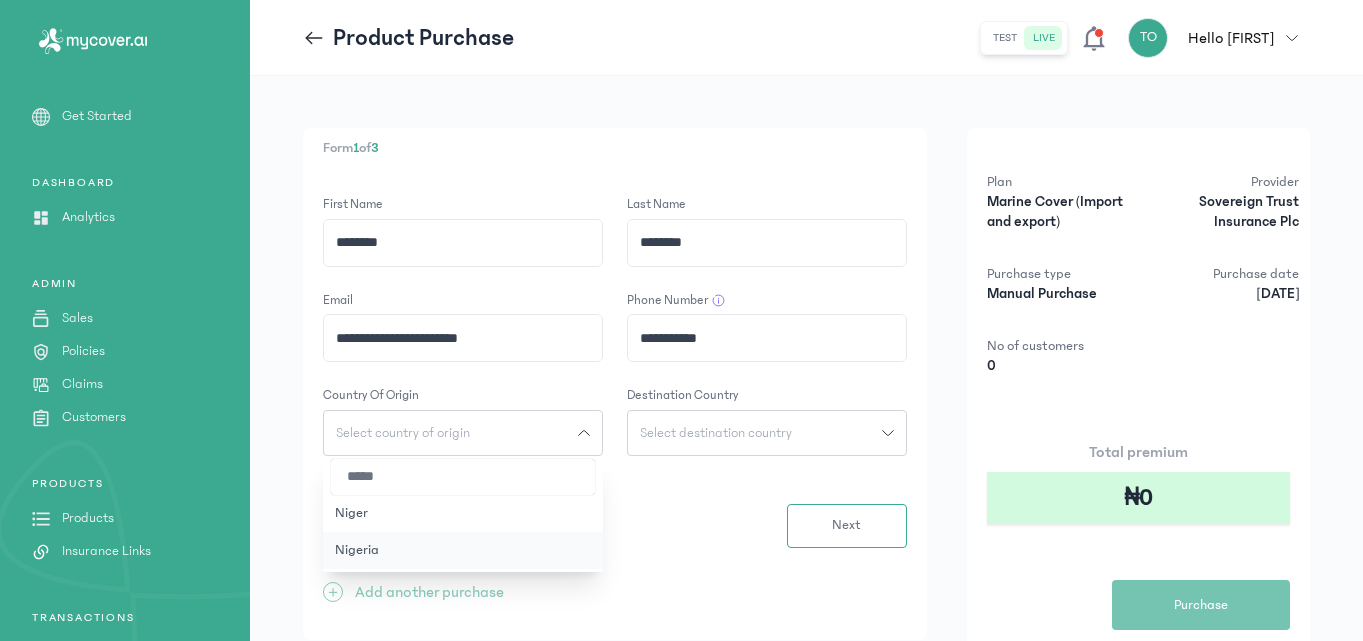 type on "*****" 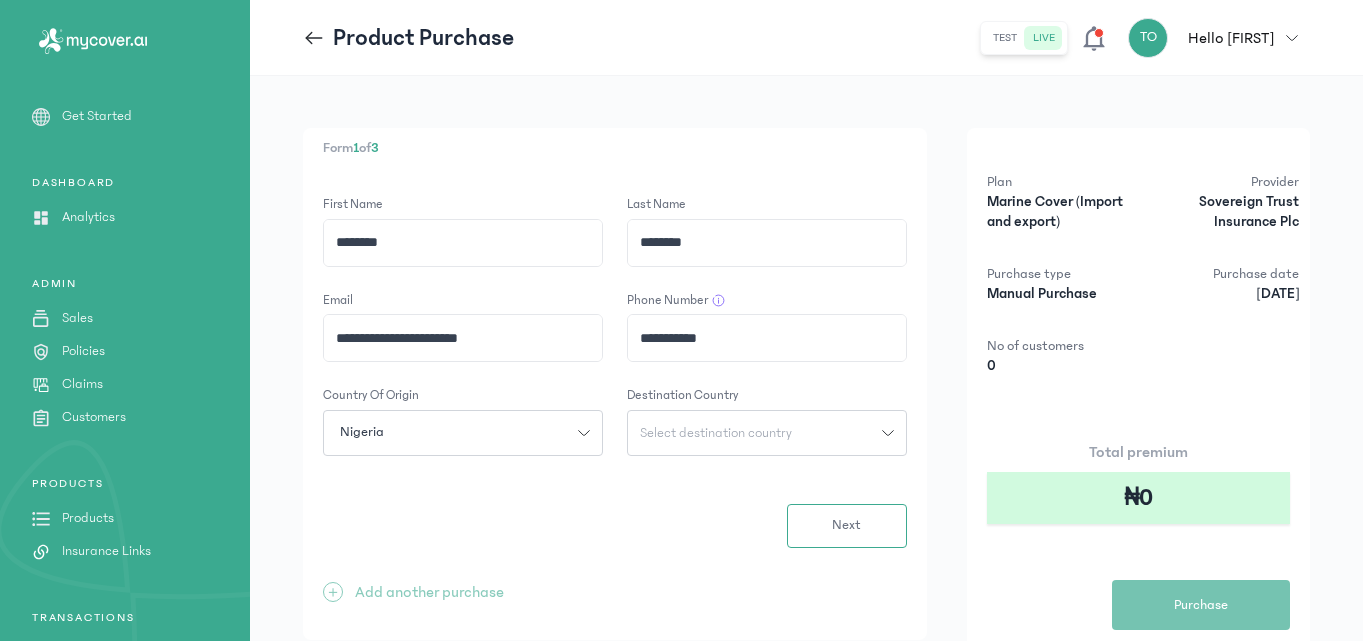 click on "Select destination country" at bounding box center [716, 433] 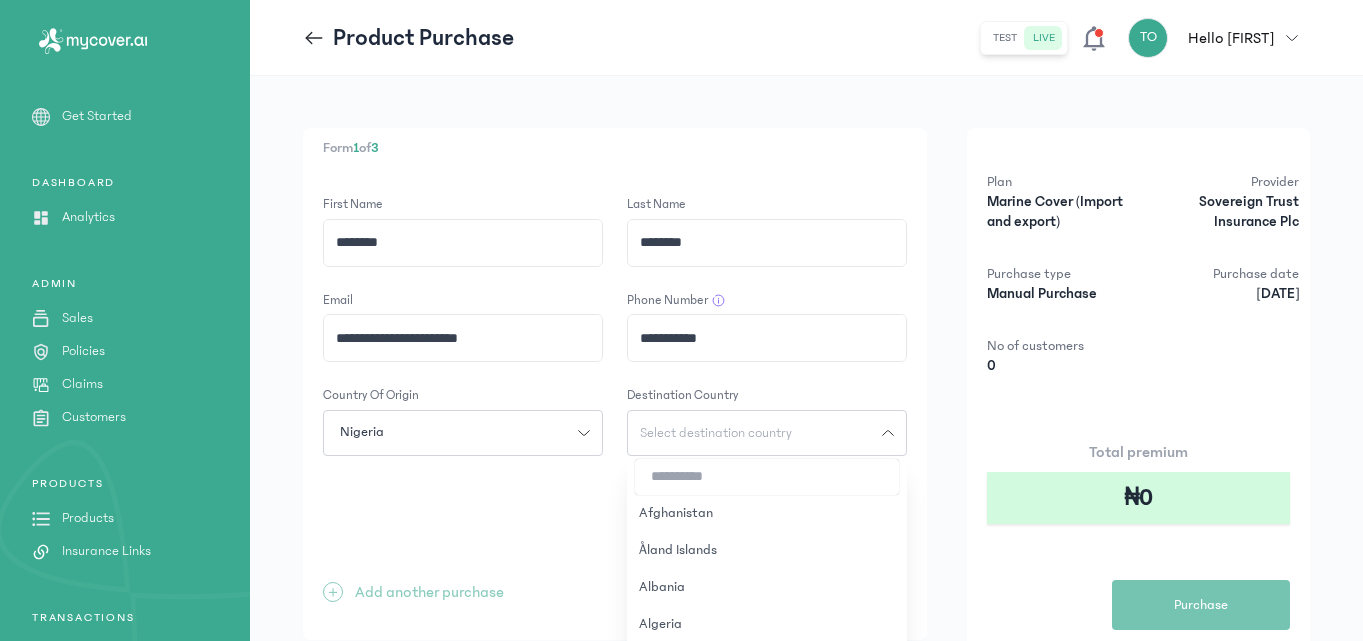 click at bounding box center (767, 477) 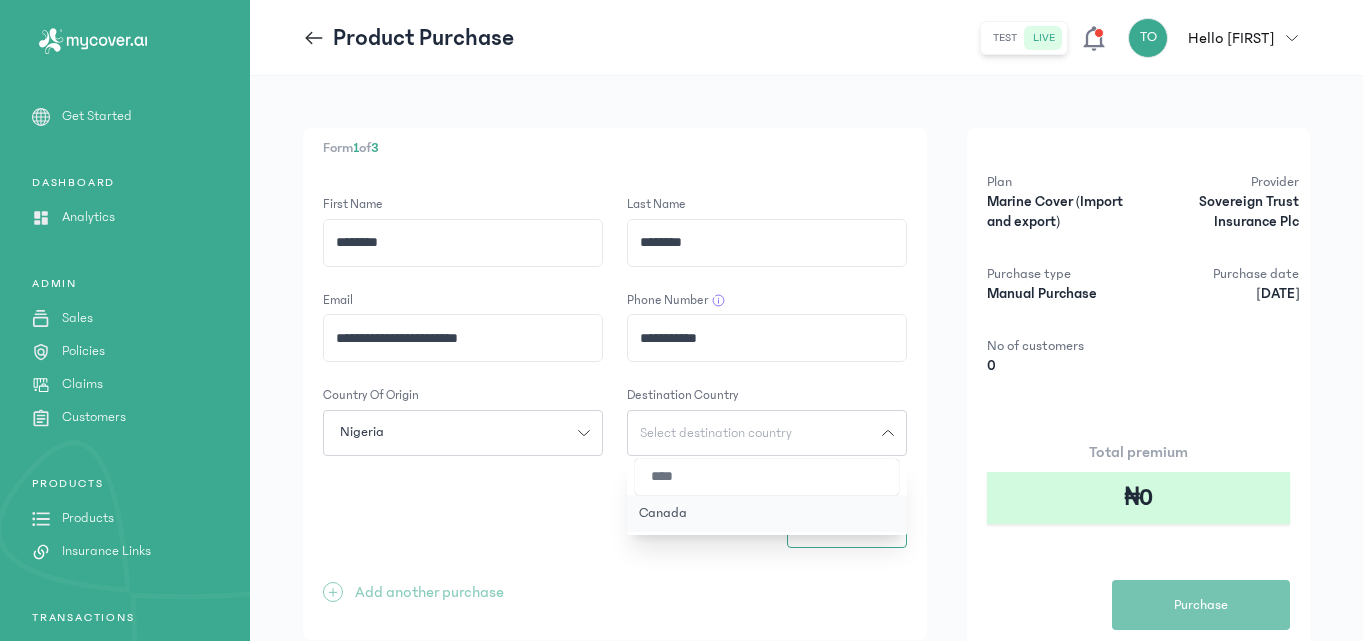 type on "****" 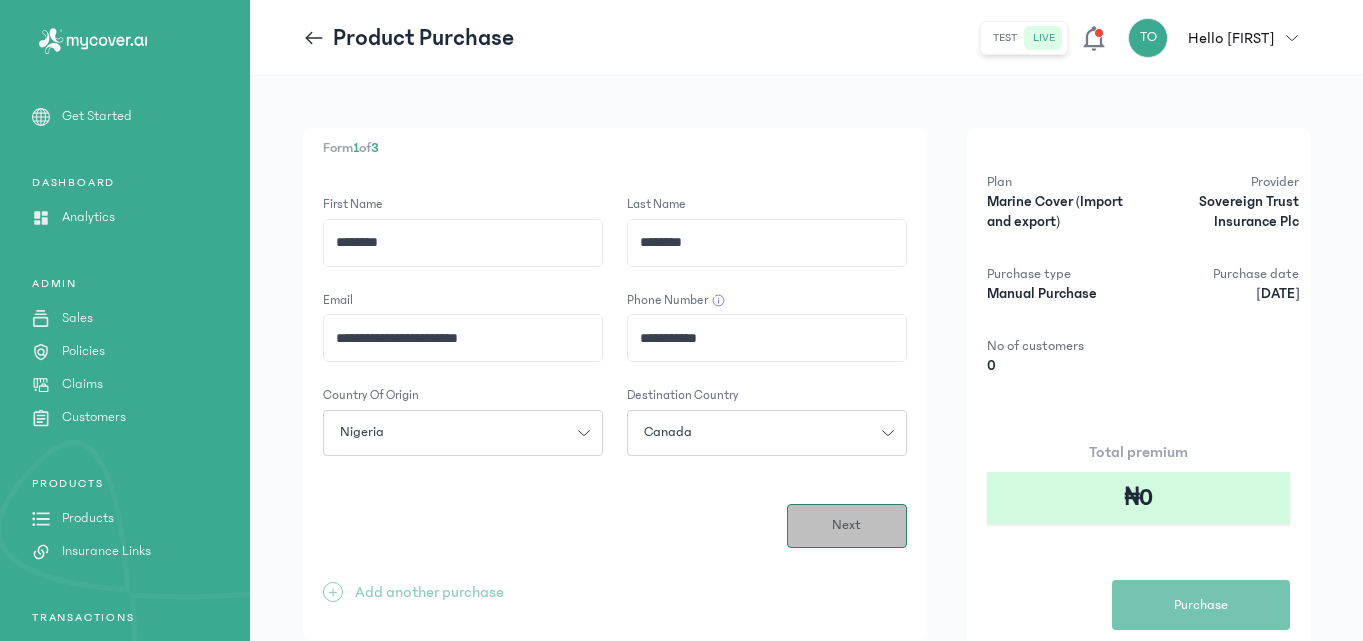 click on "Next" at bounding box center [847, 526] 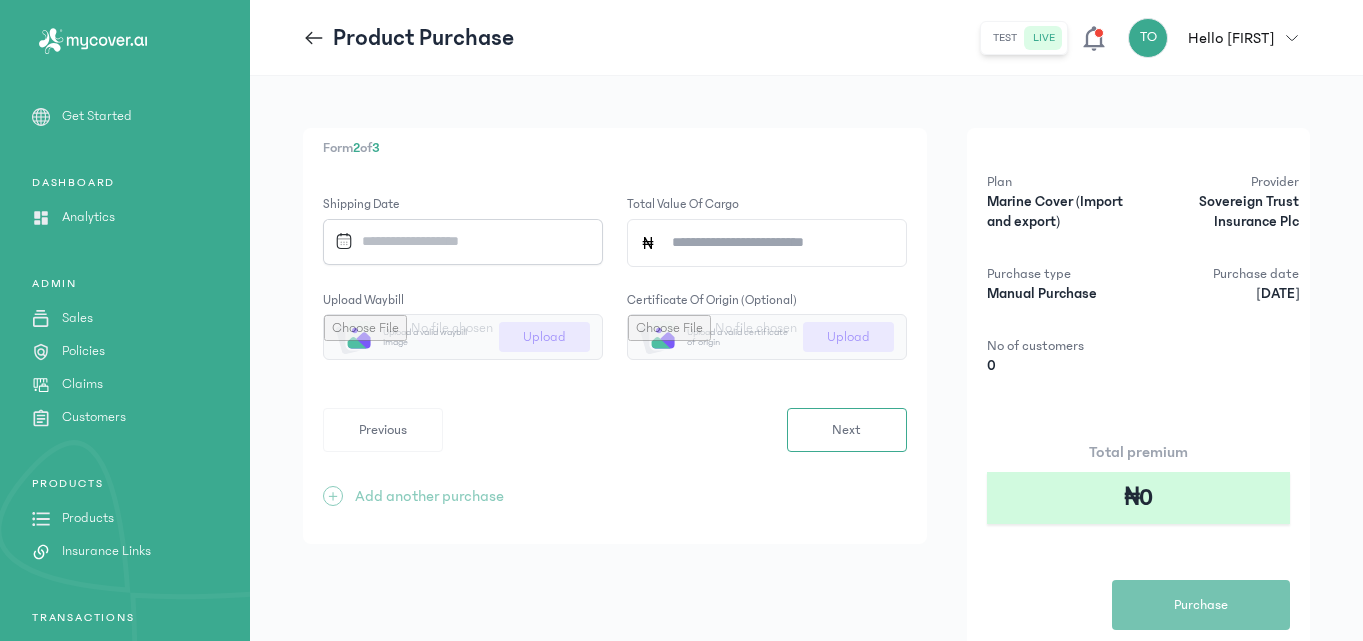 click at bounding box center (456, 241) 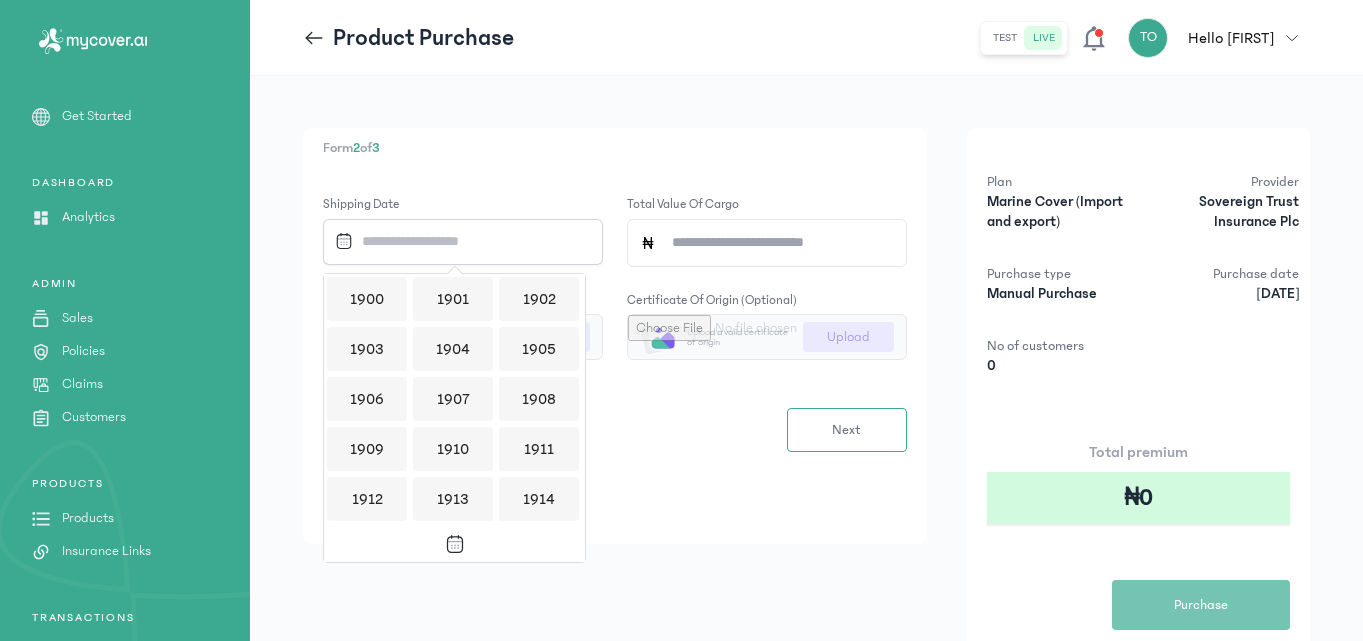 scroll, scrollTop: 1939, scrollLeft: 0, axis: vertical 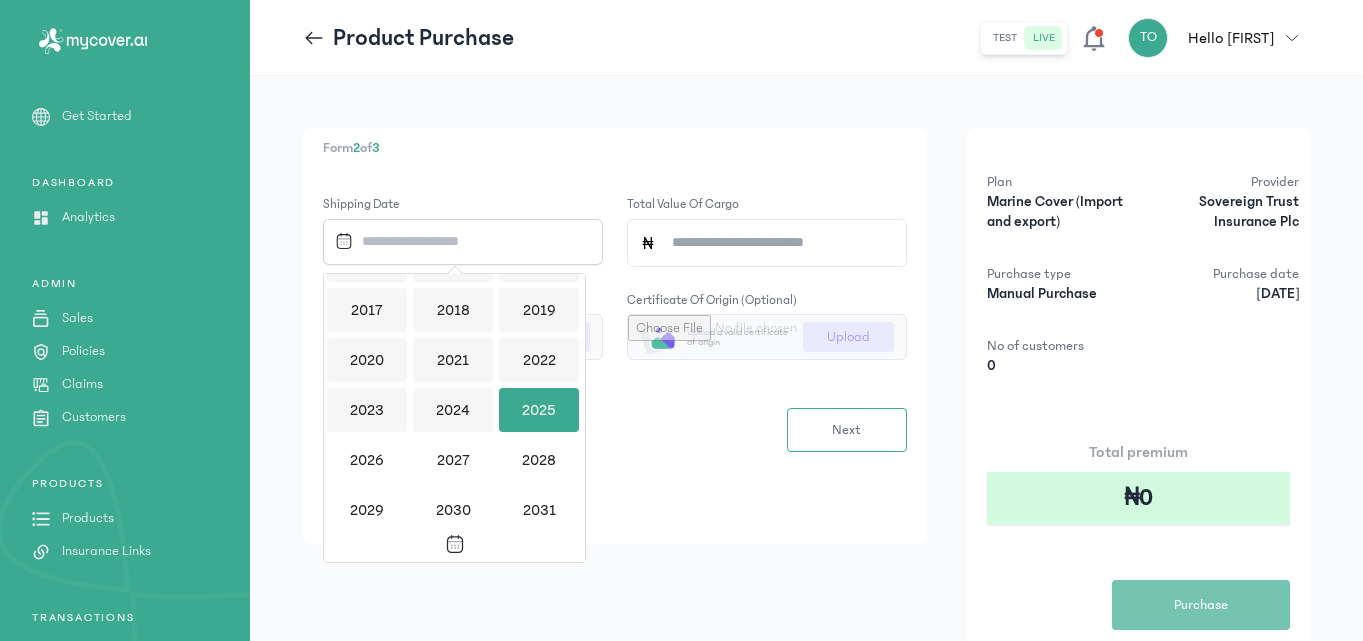 click on "2025" at bounding box center [539, 410] 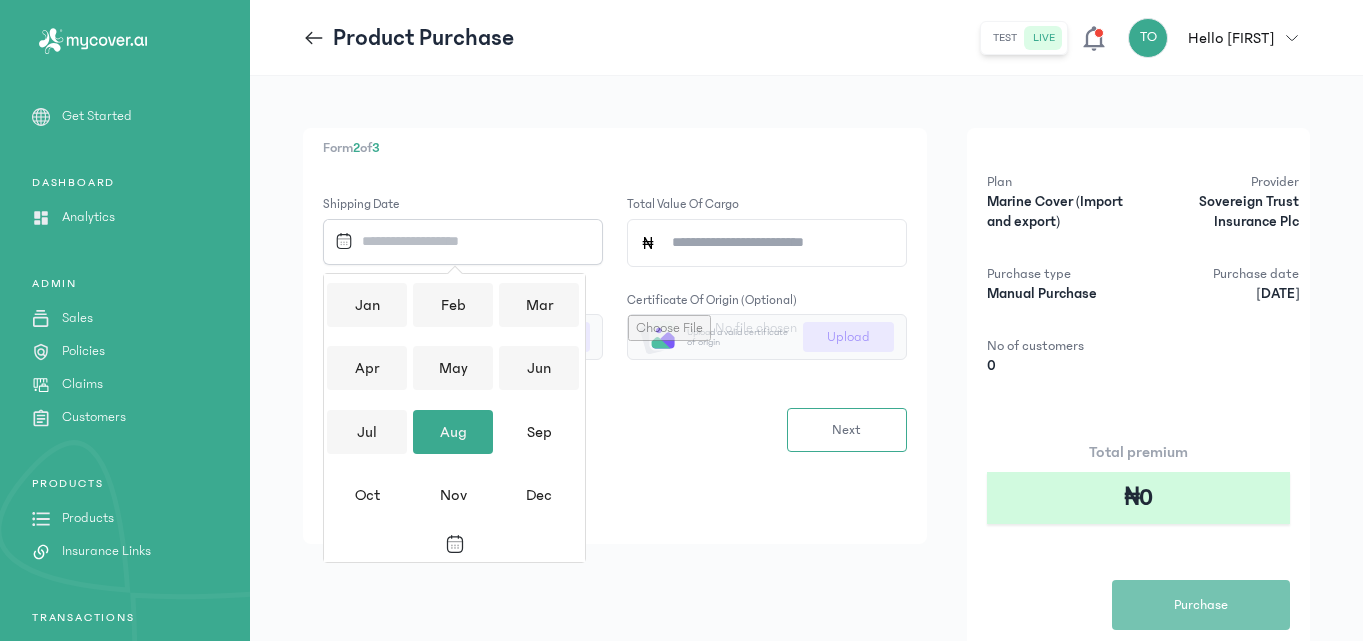 click on "Aug" at bounding box center (453, 432) 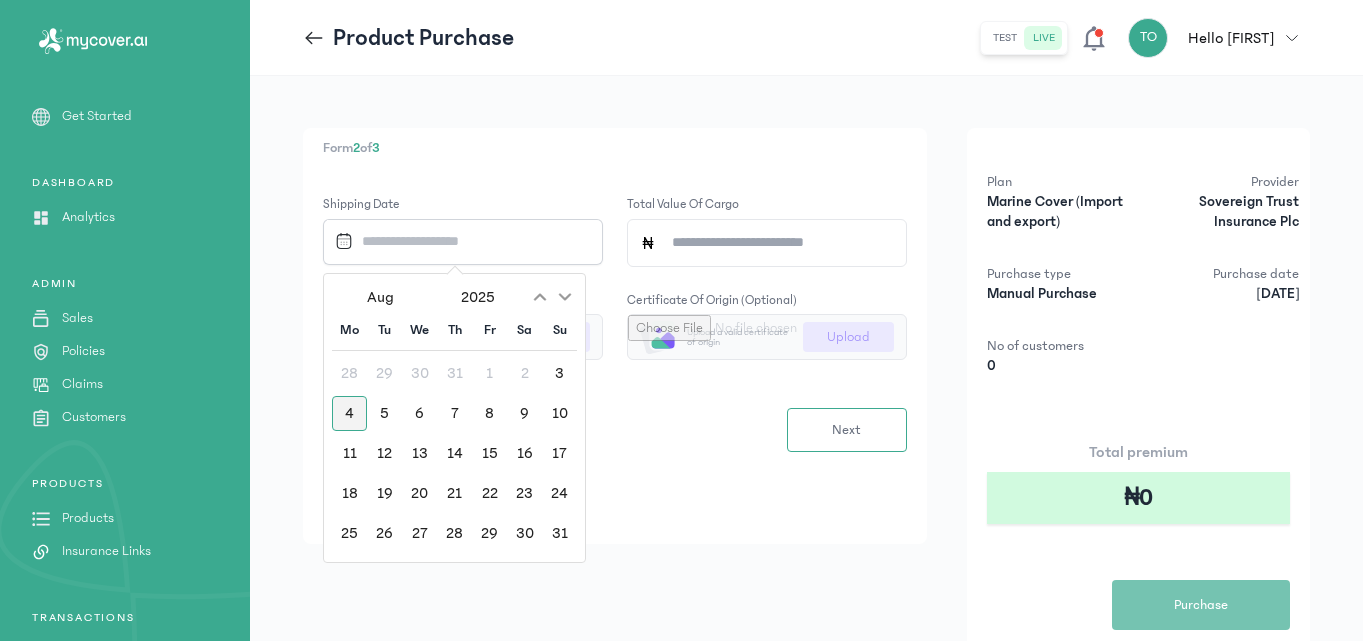 click on "4" at bounding box center (349, 413) 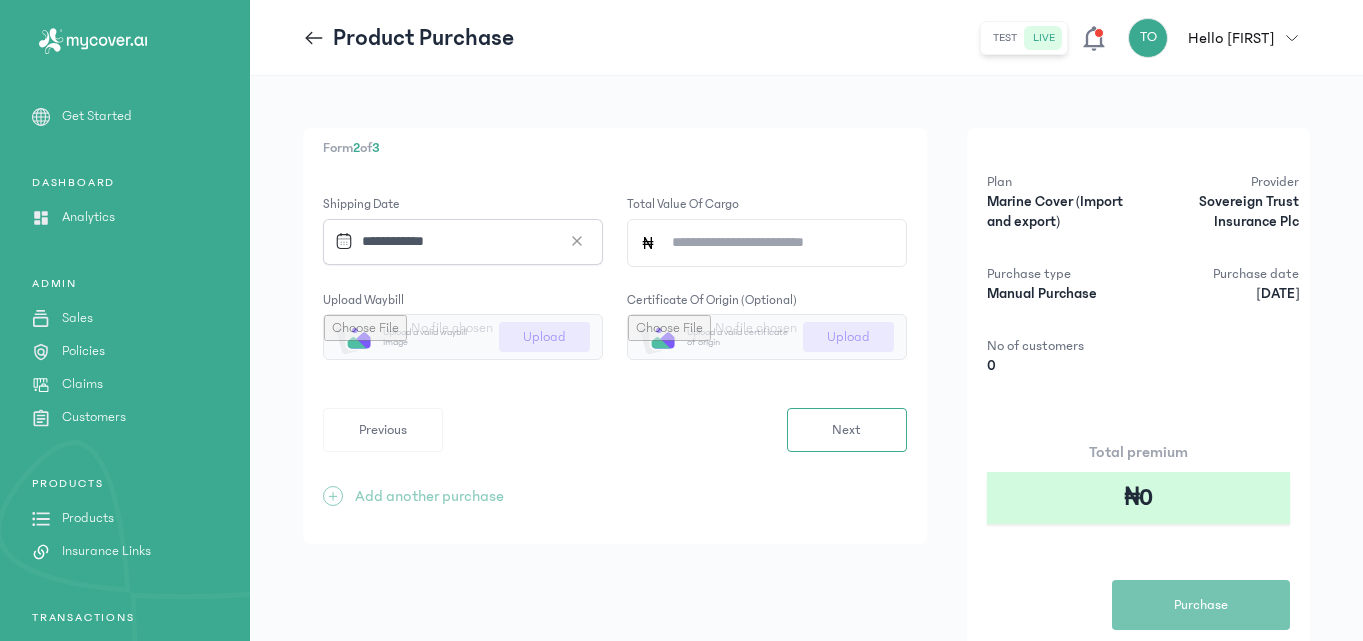 click on "Total value of cargo" 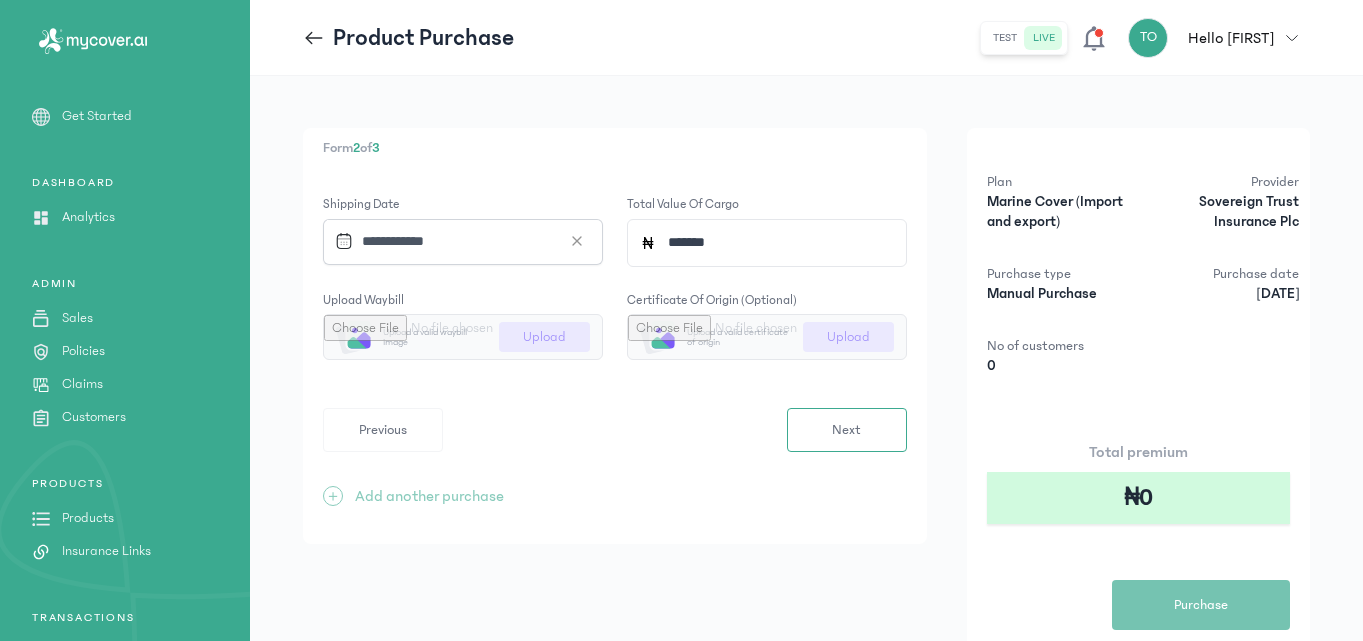 type on "*******" 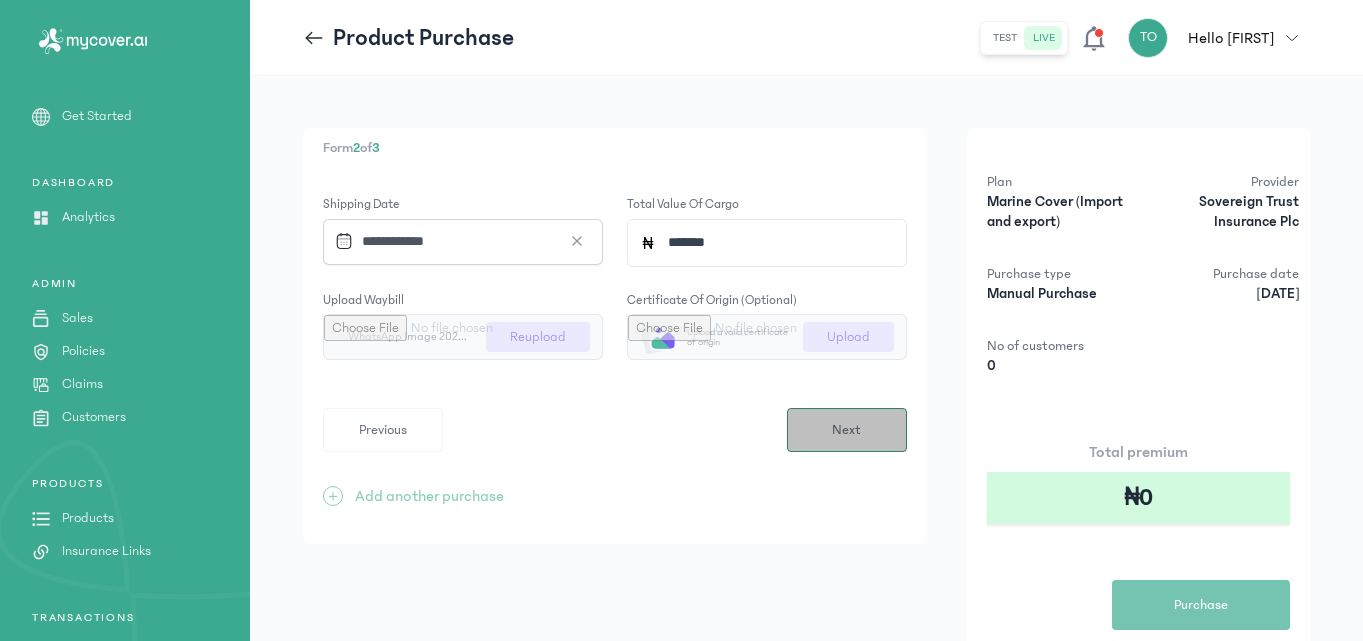 click on "Next" at bounding box center (846, 430) 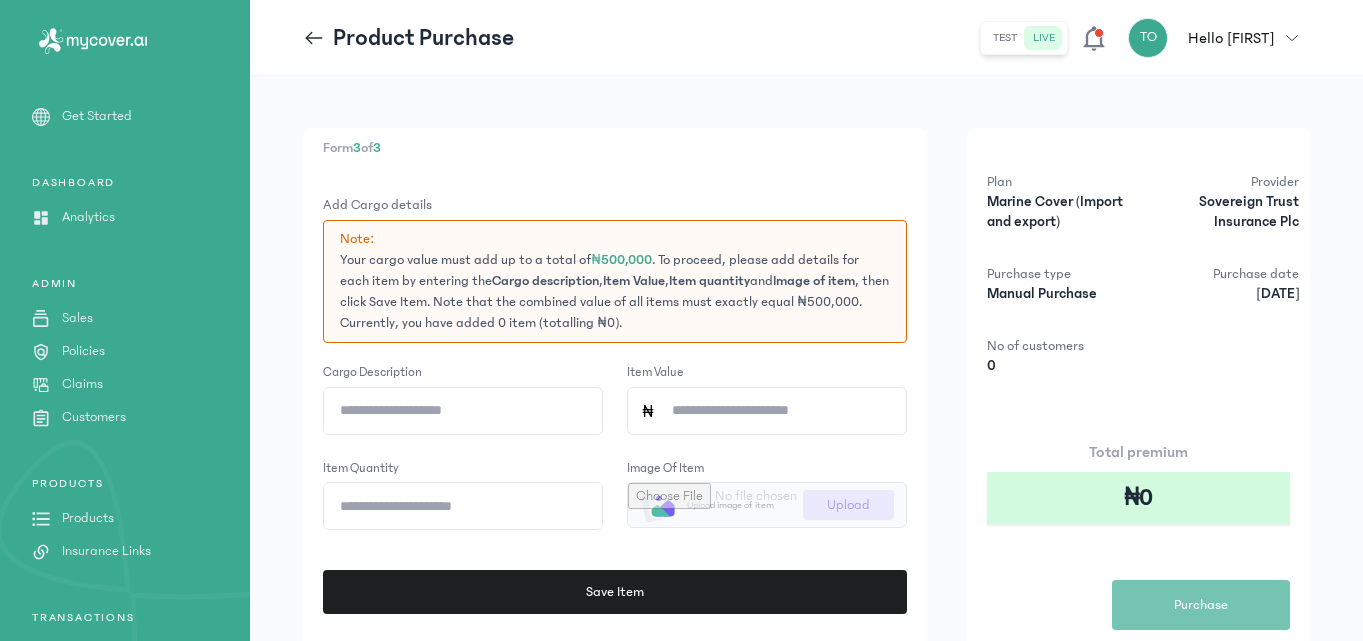 click at bounding box center [767, 505] 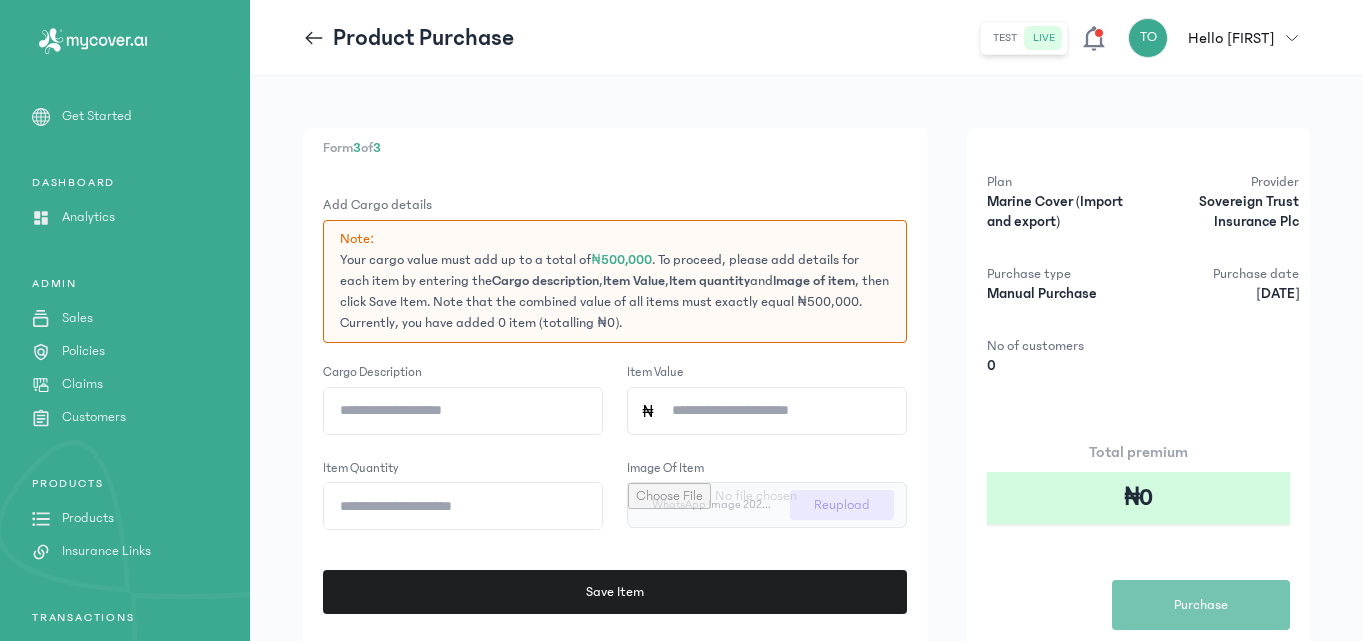 click on "Cargo description" 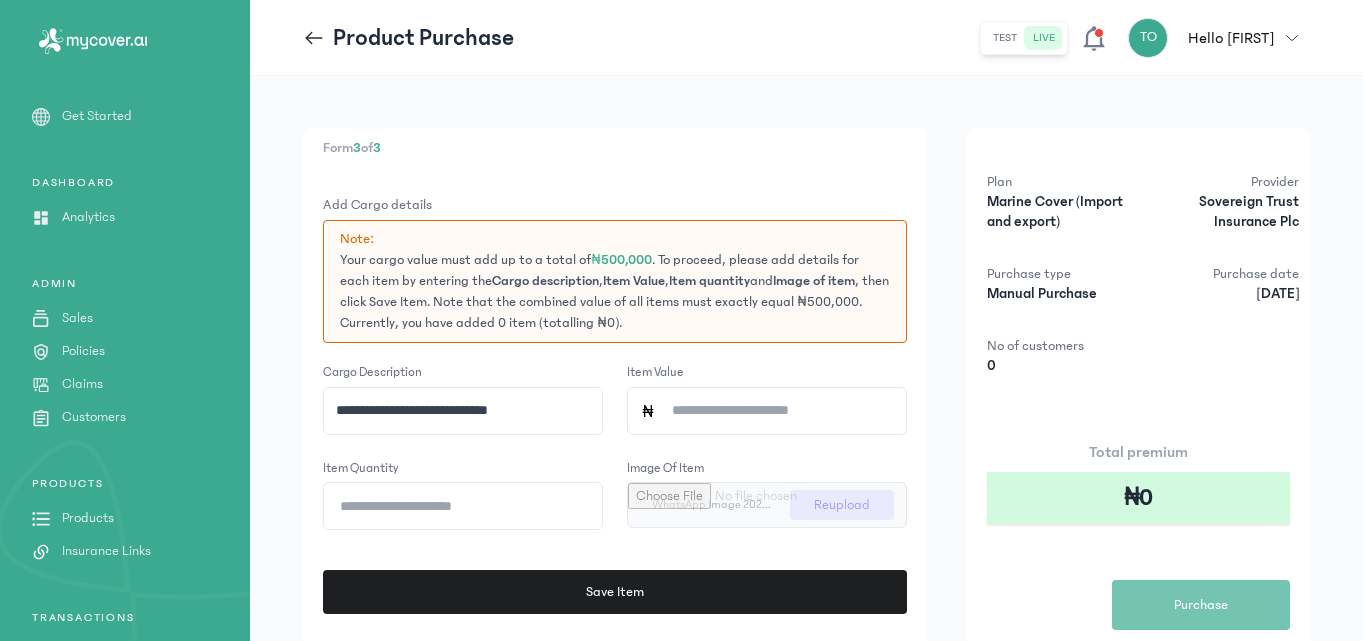 type on "**********" 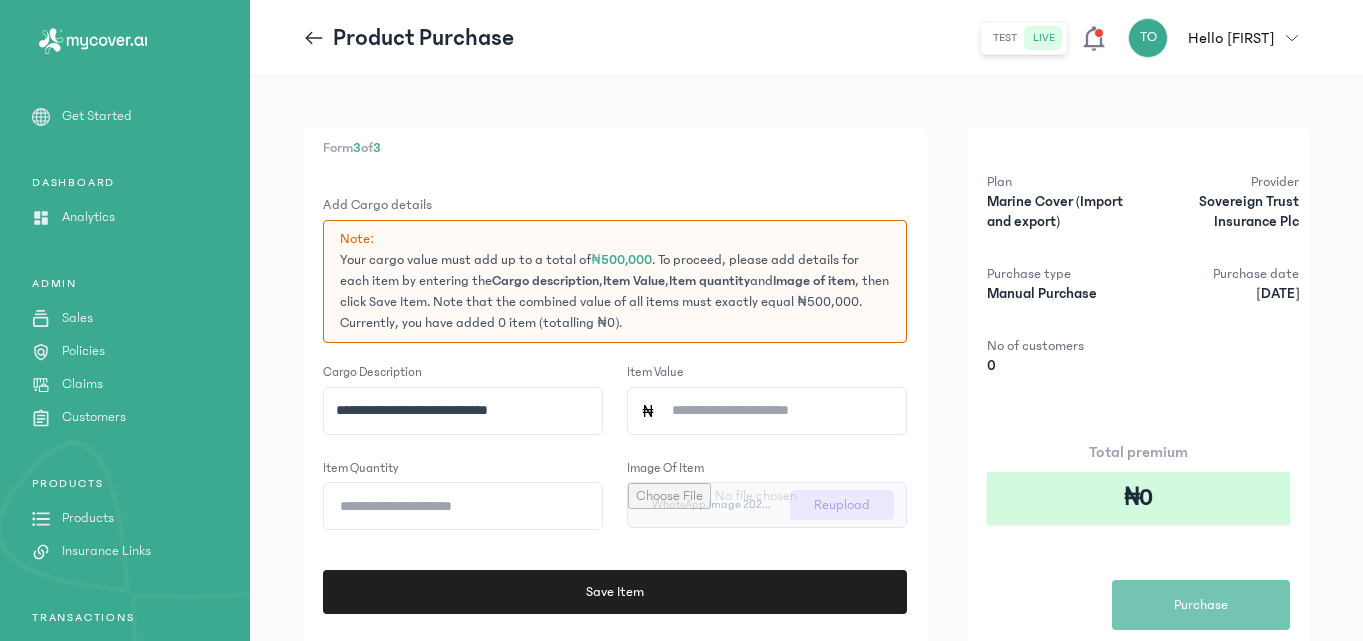 click on "Item Value" 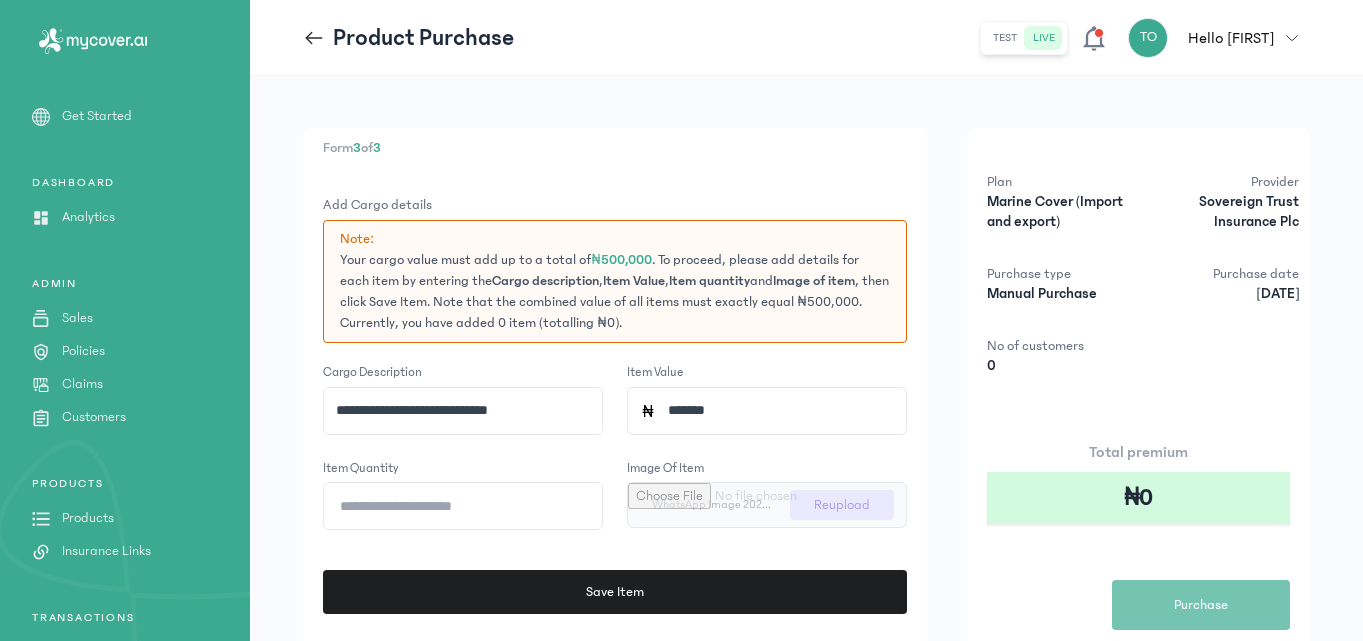 type on "*******" 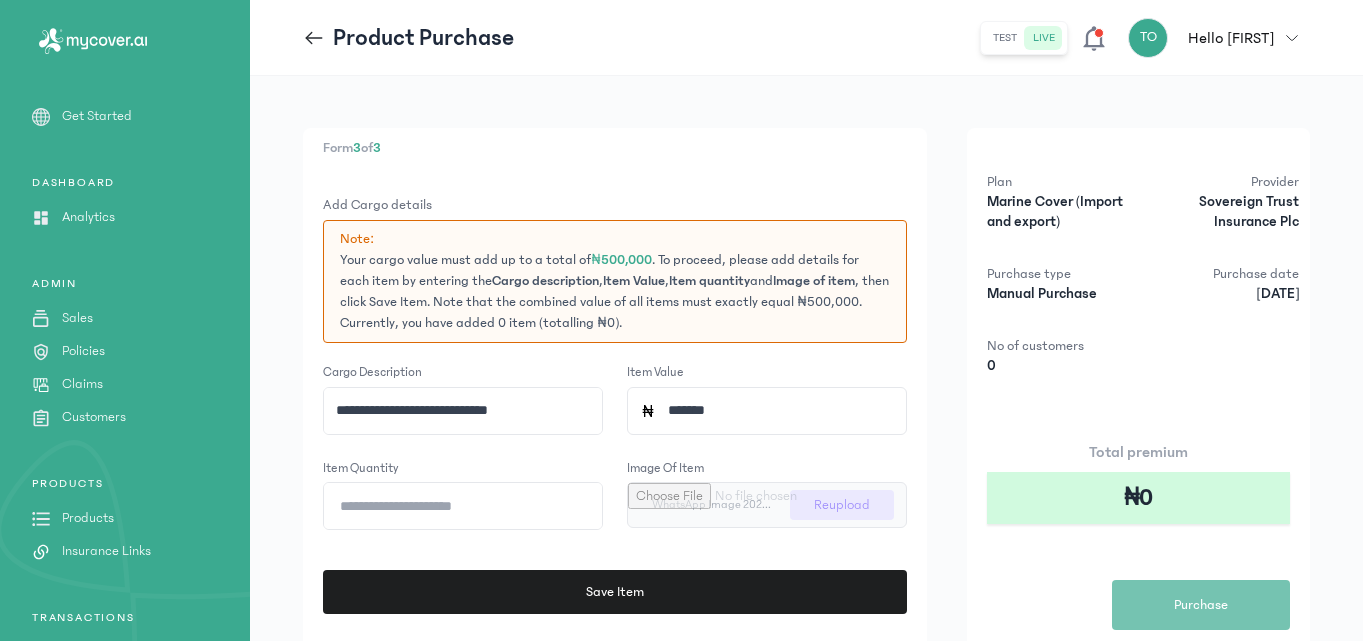 click on "Item quantity" 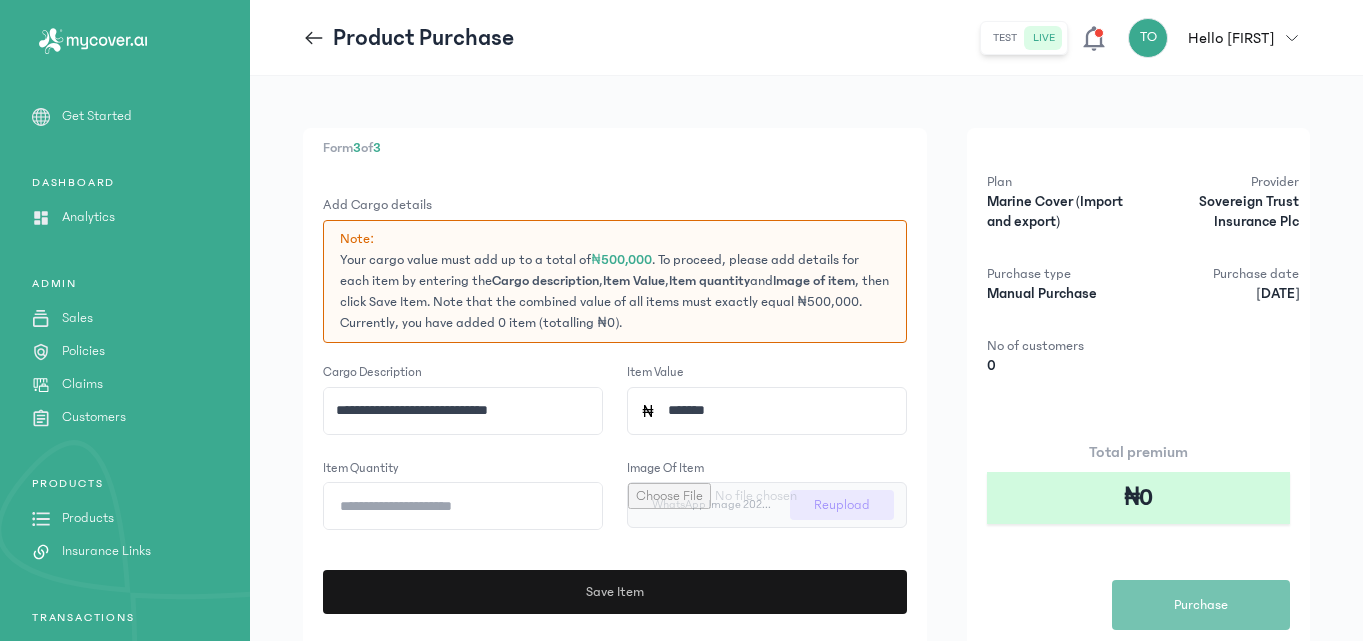 type on "*" 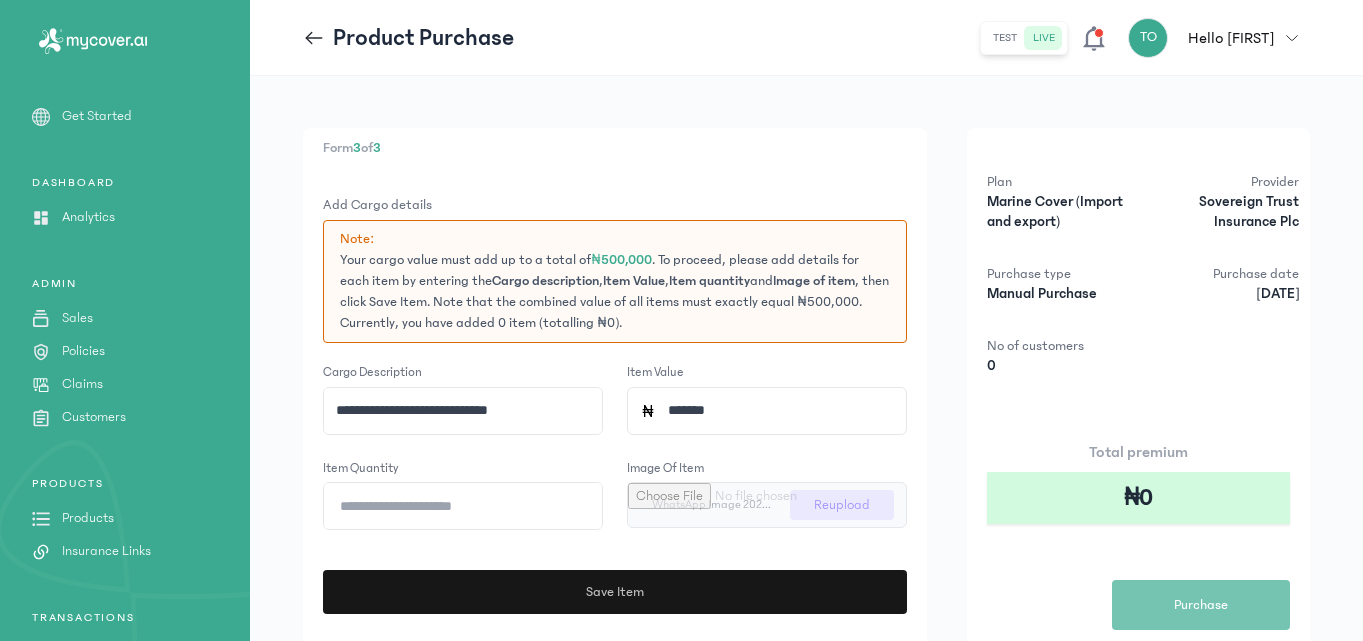 click on "Save Item" at bounding box center (614, 592) 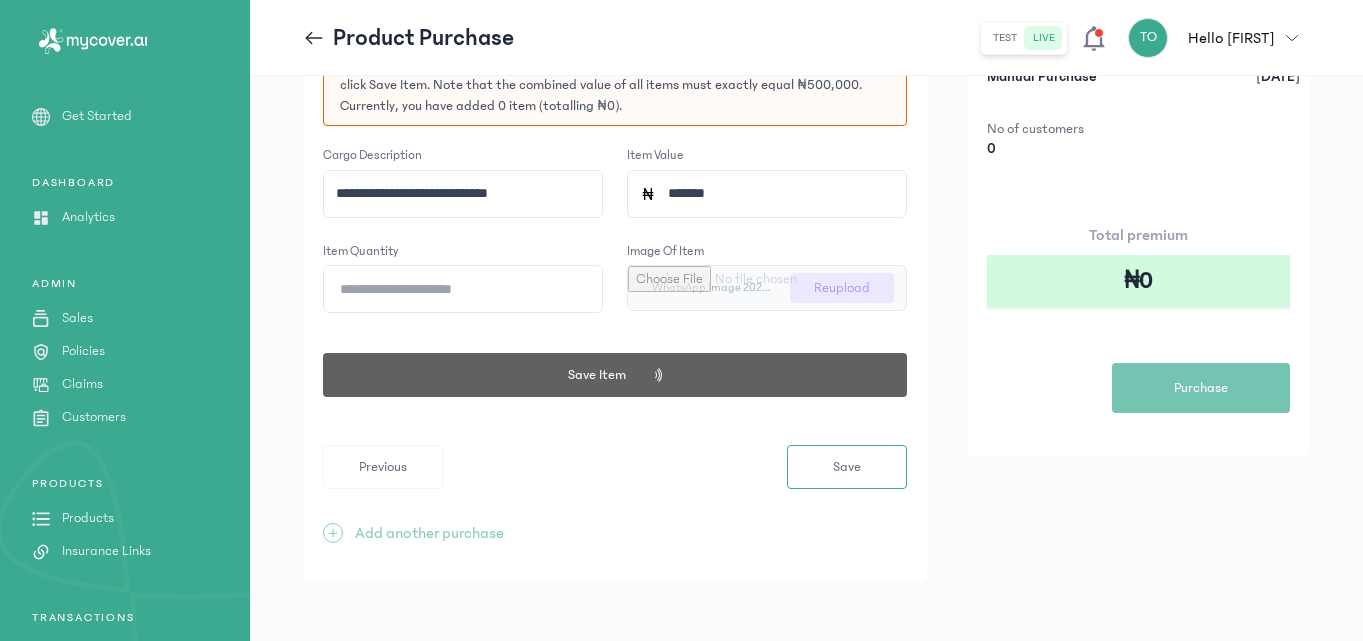 scroll, scrollTop: 221, scrollLeft: 0, axis: vertical 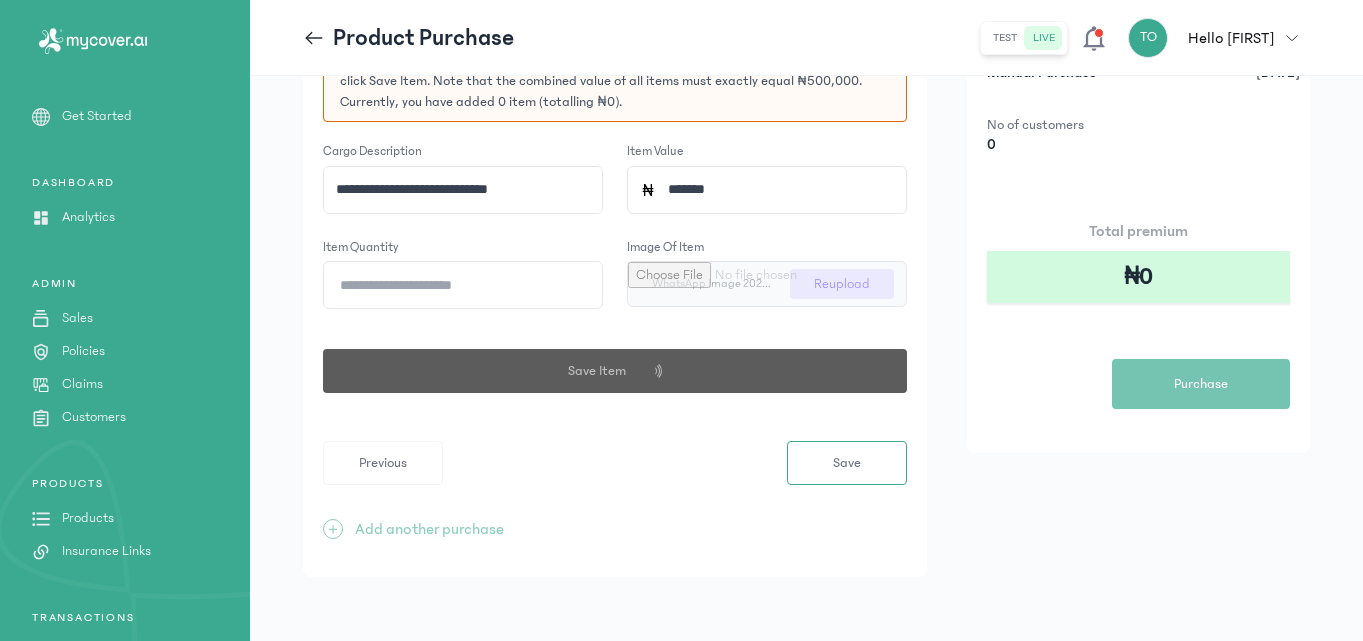type 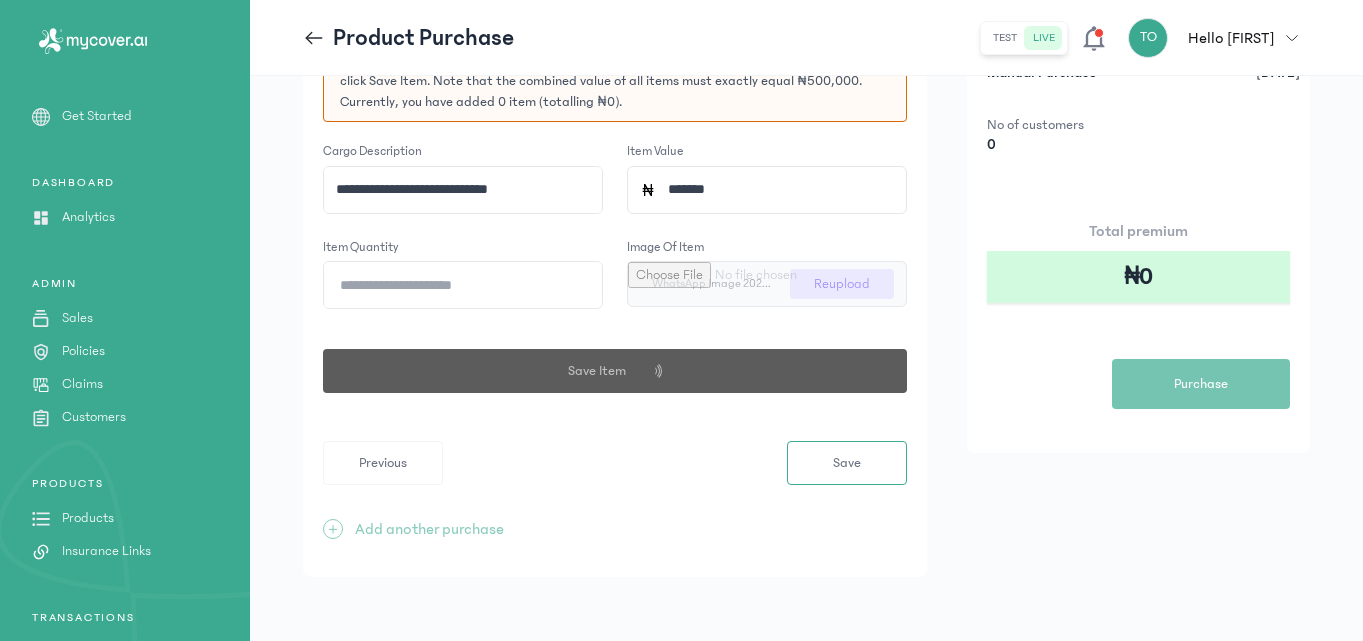 type 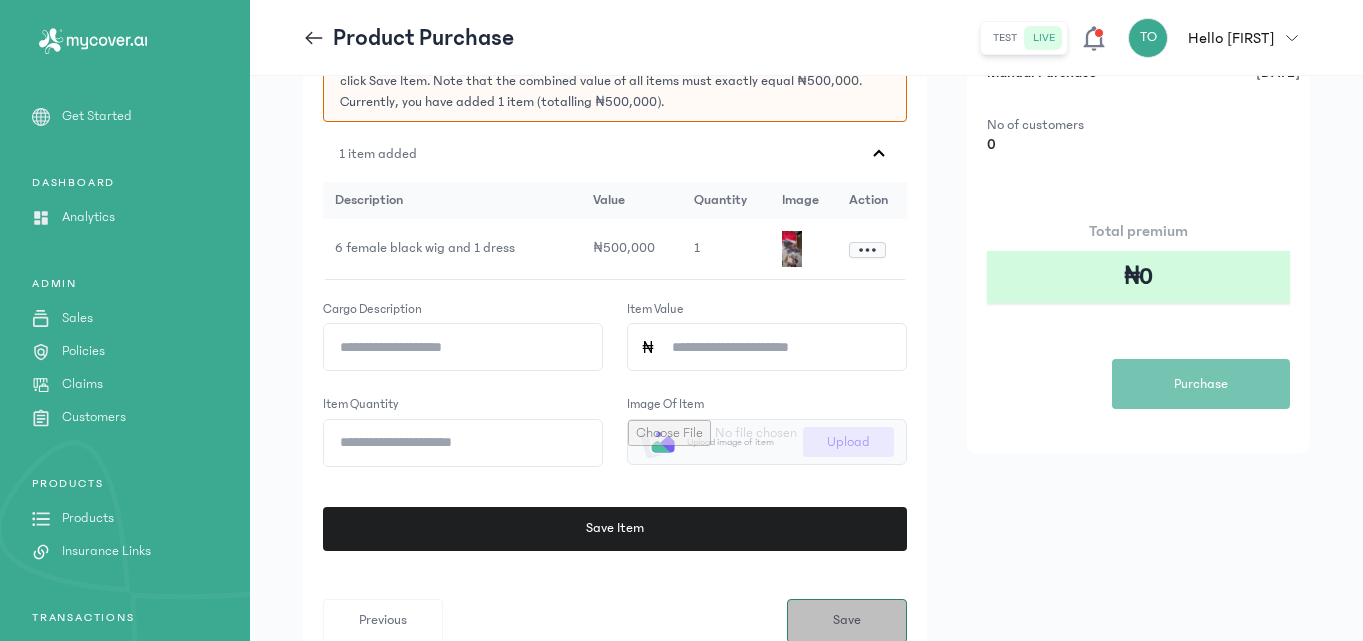 click on "Save" at bounding box center (847, 621) 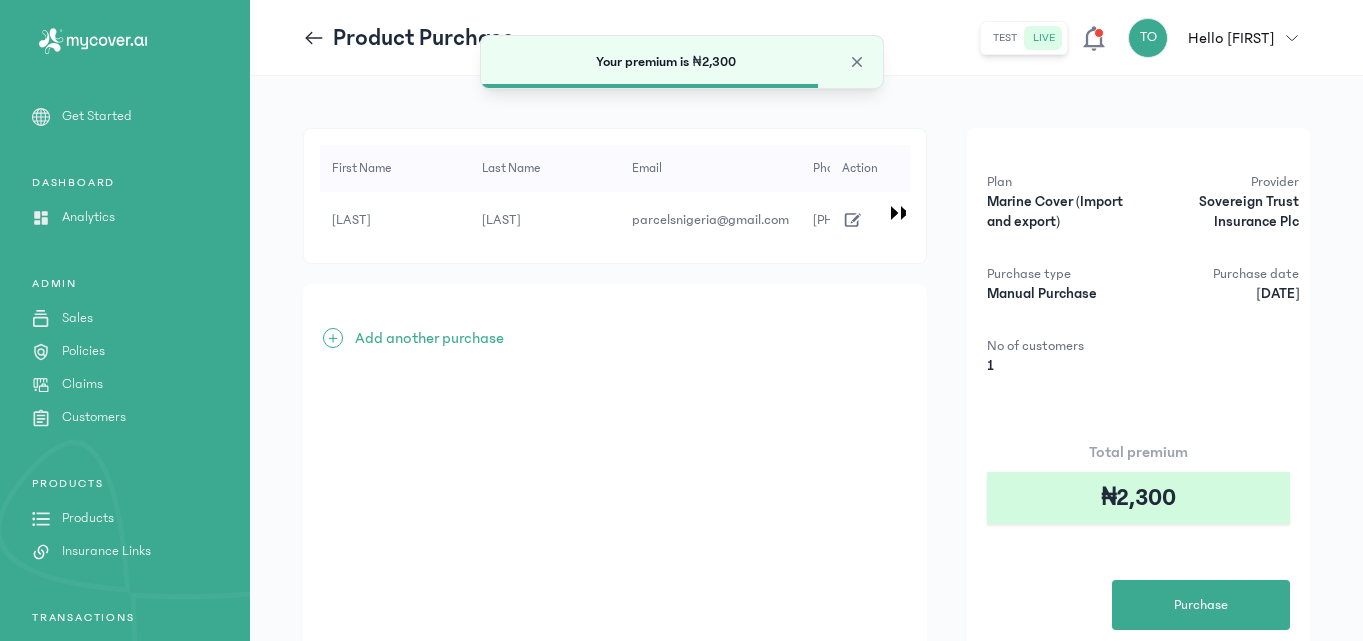 scroll, scrollTop: 110, scrollLeft: 0, axis: vertical 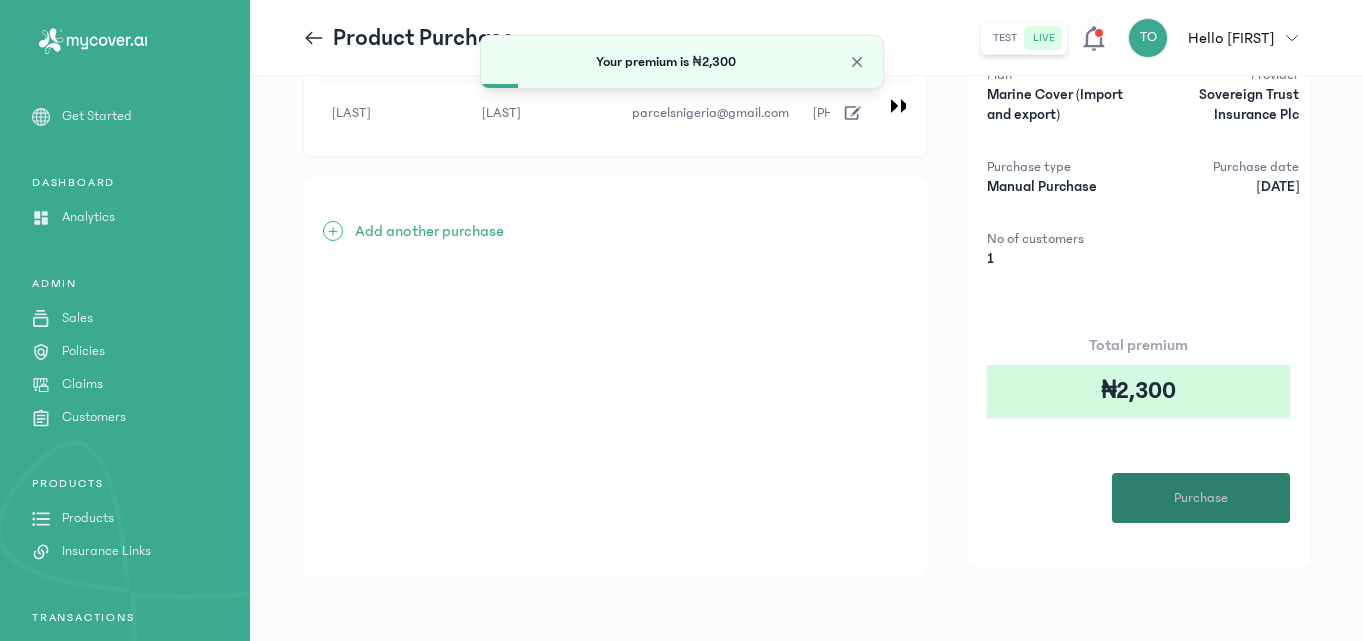 click on "Purchase" at bounding box center (1201, 498) 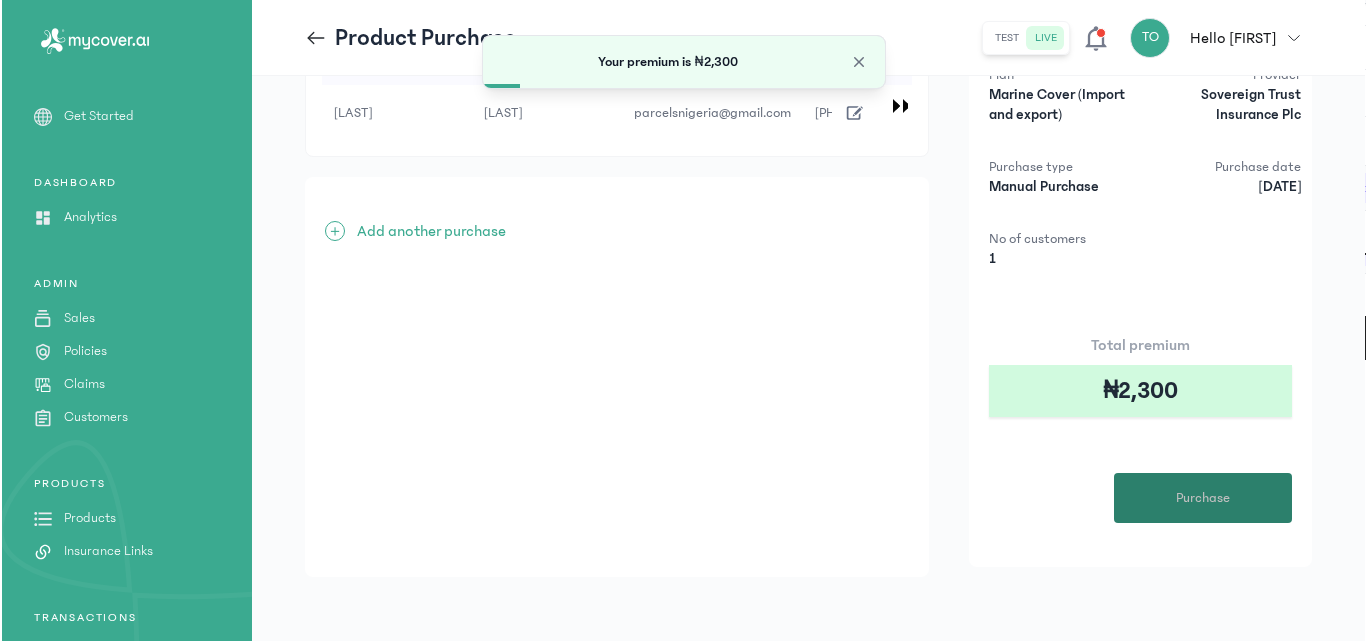 scroll, scrollTop: 0, scrollLeft: 0, axis: both 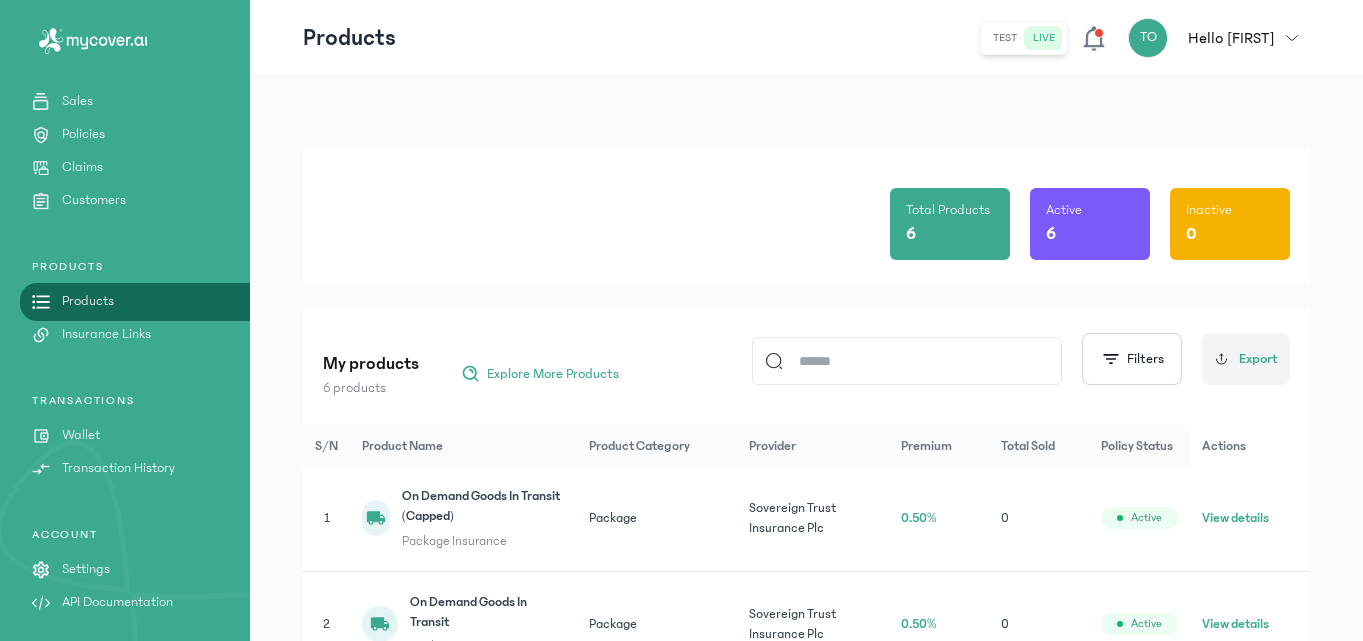 click on "Wallet" at bounding box center (81, 435) 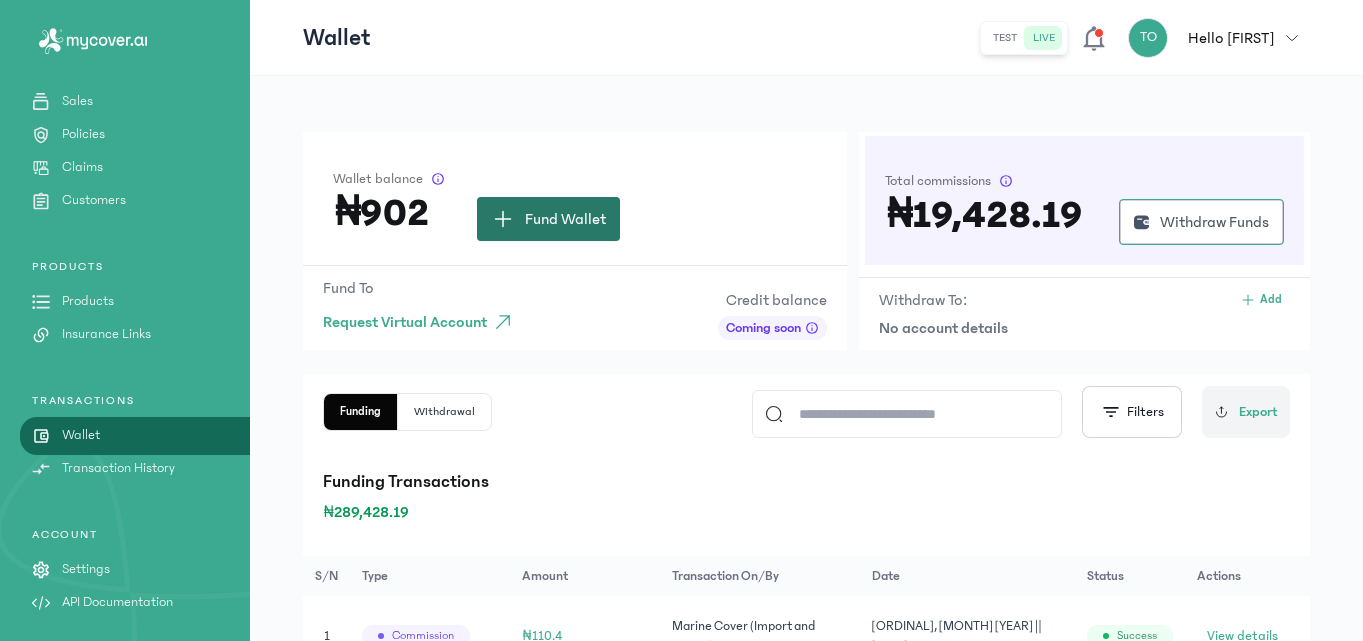click 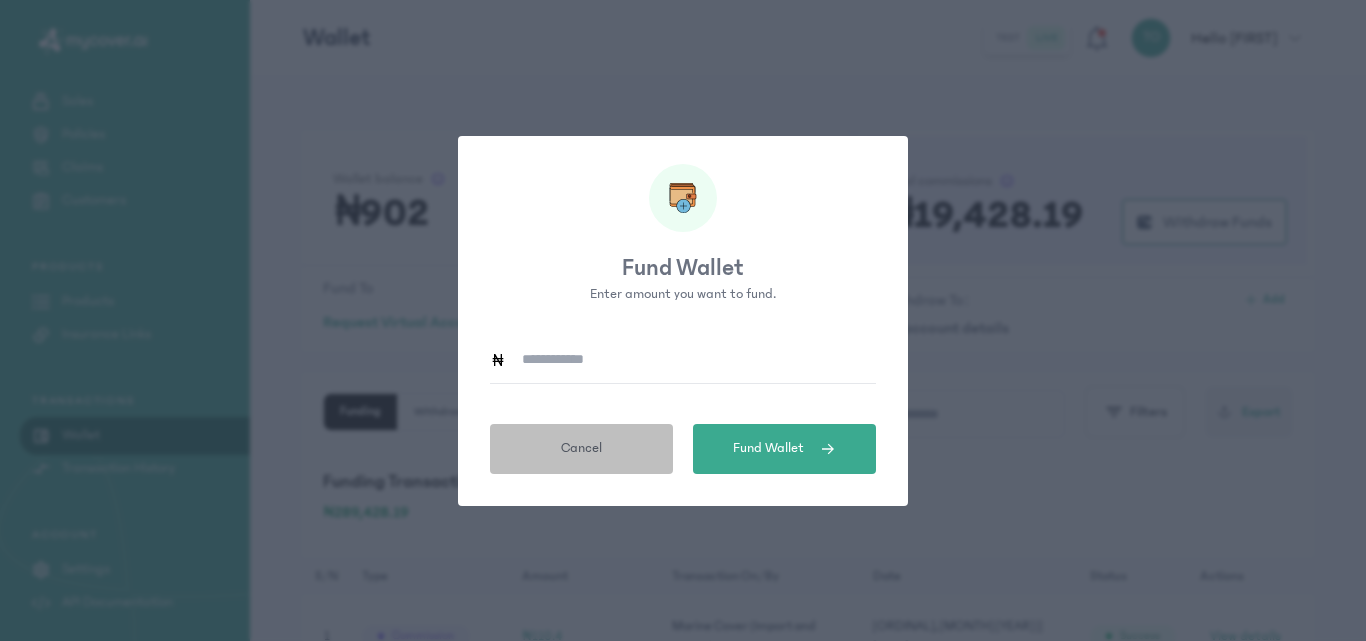 click on "Cancel" at bounding box center [581, 448] 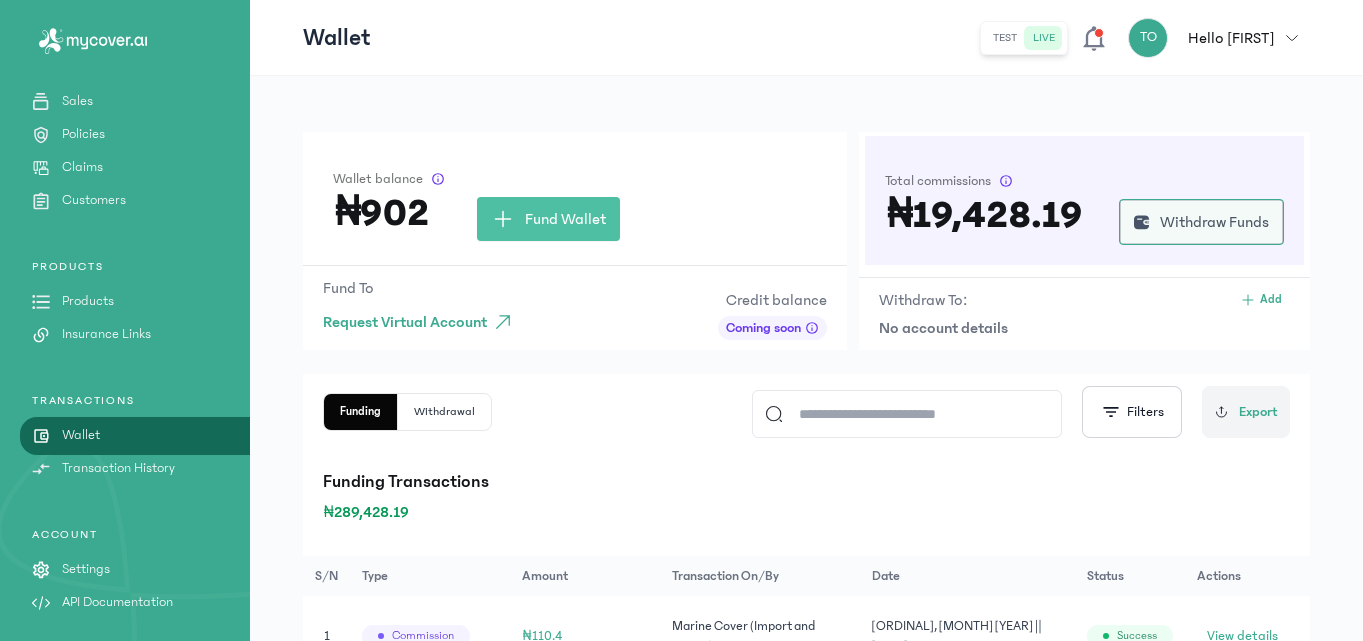click on "Withdraw Funds" 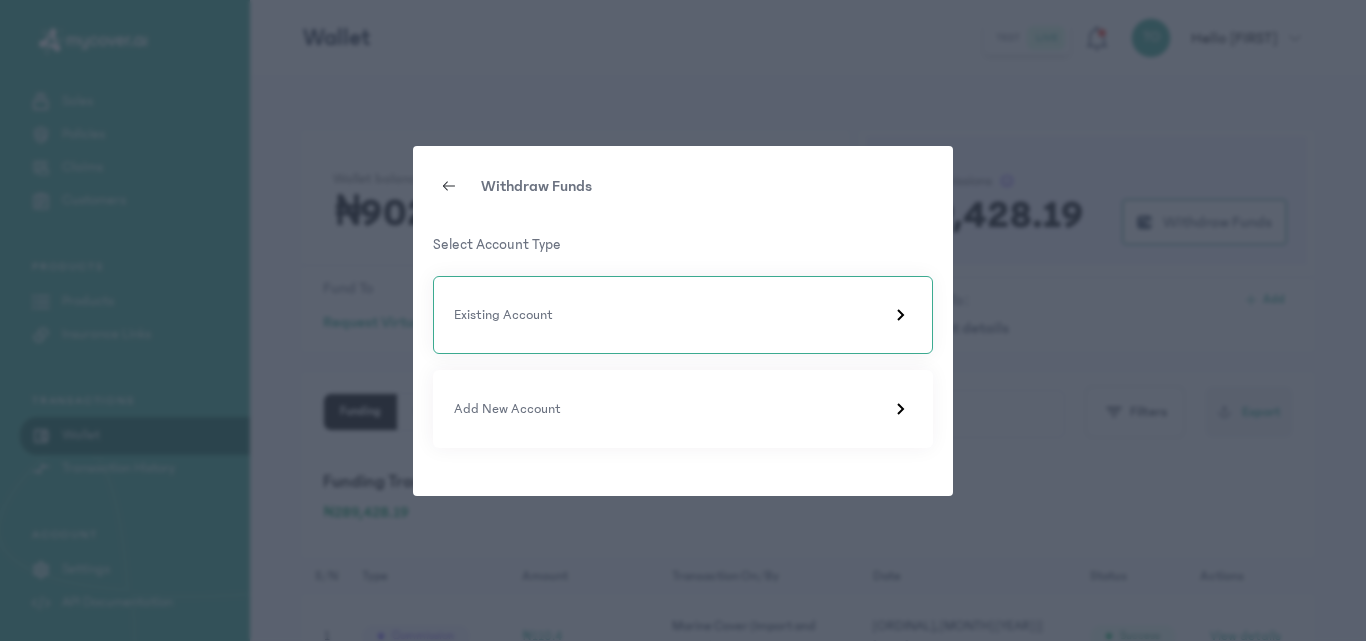 click on "Existing Account" at bounding box center [683, 315] 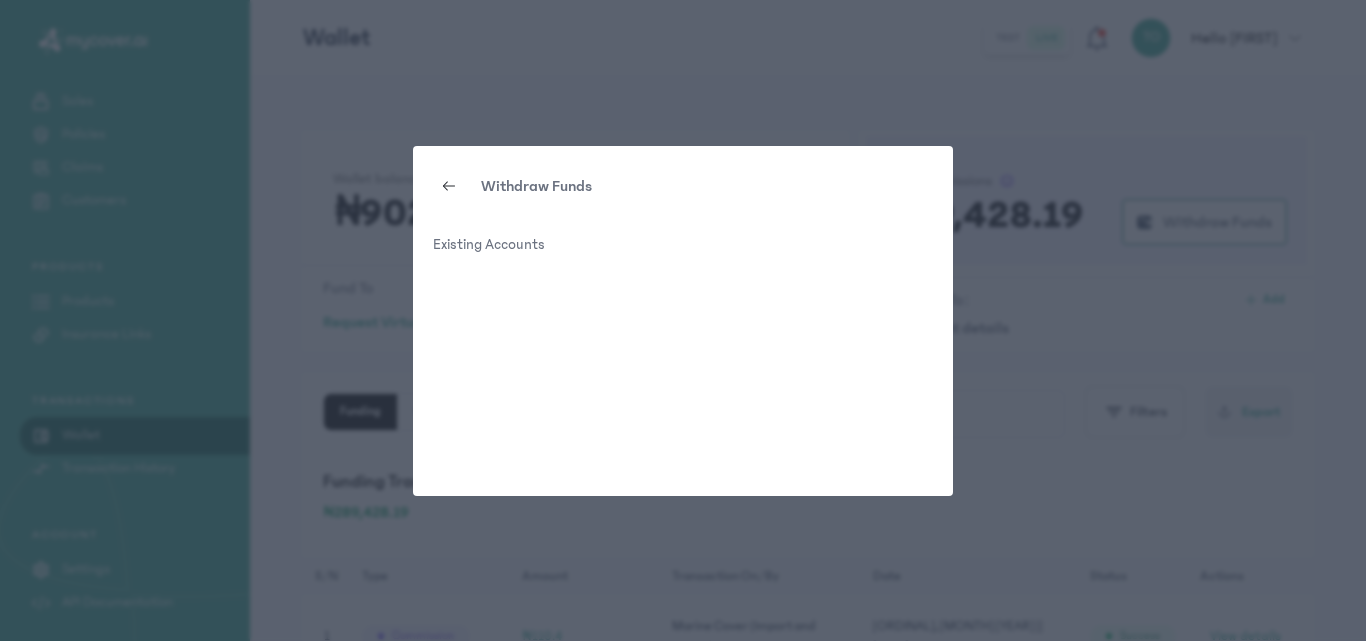 click on "Existing Accounts" at bounding box center (683, 245) 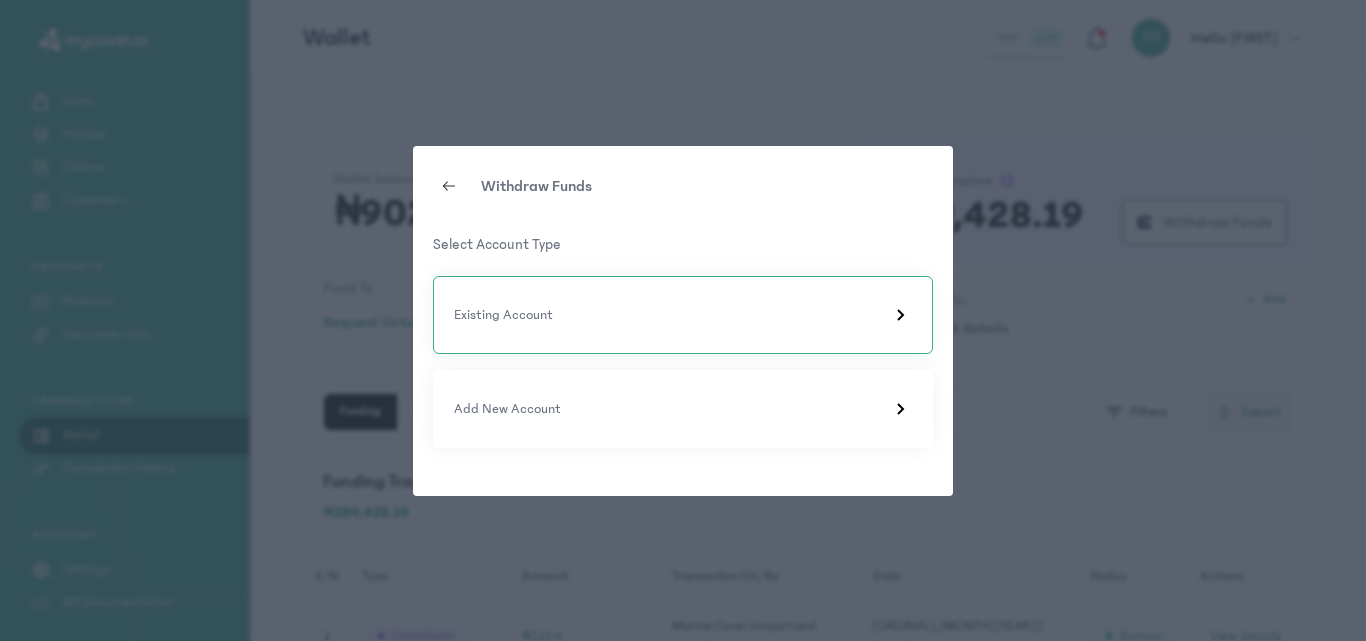 click on "Existing Account" at bounding box center [503, 315] 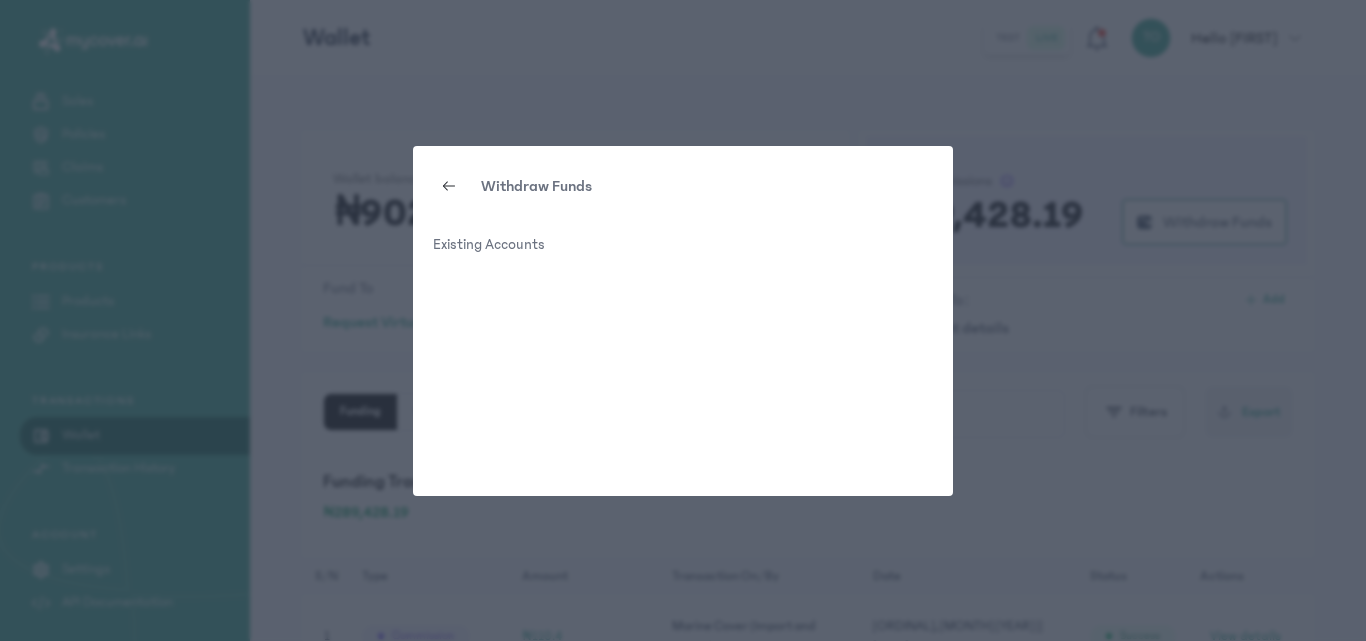 click 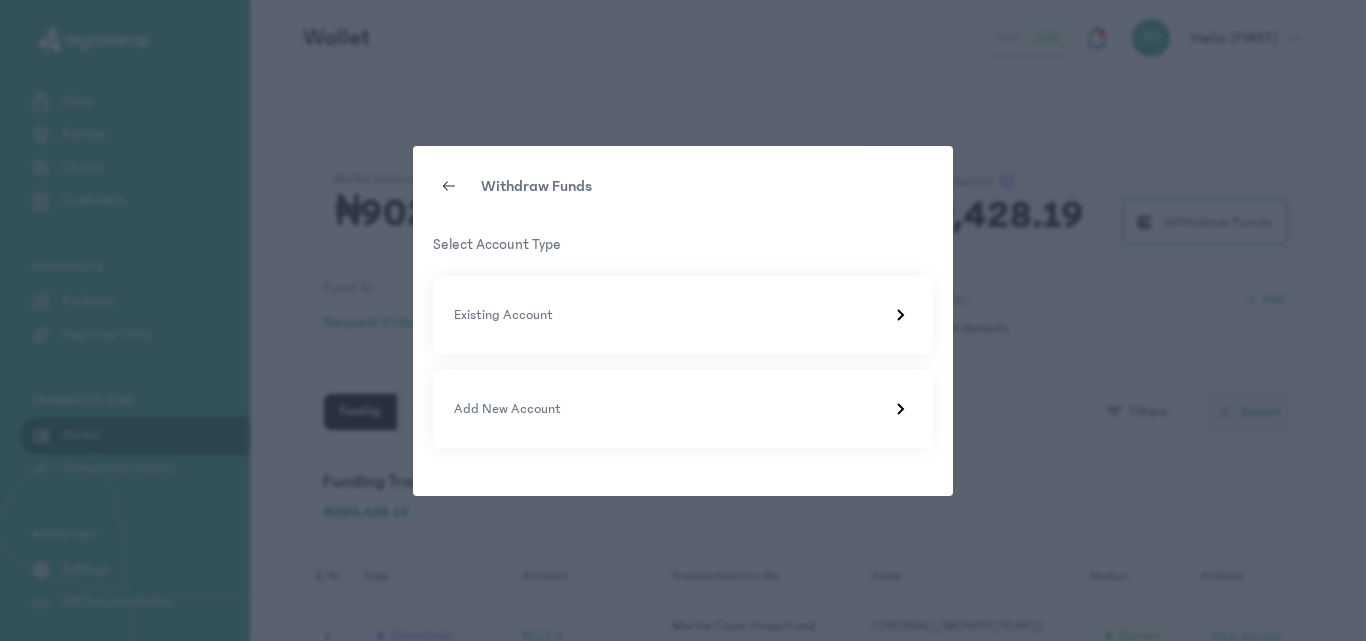 click at bounding box center [449, 186] 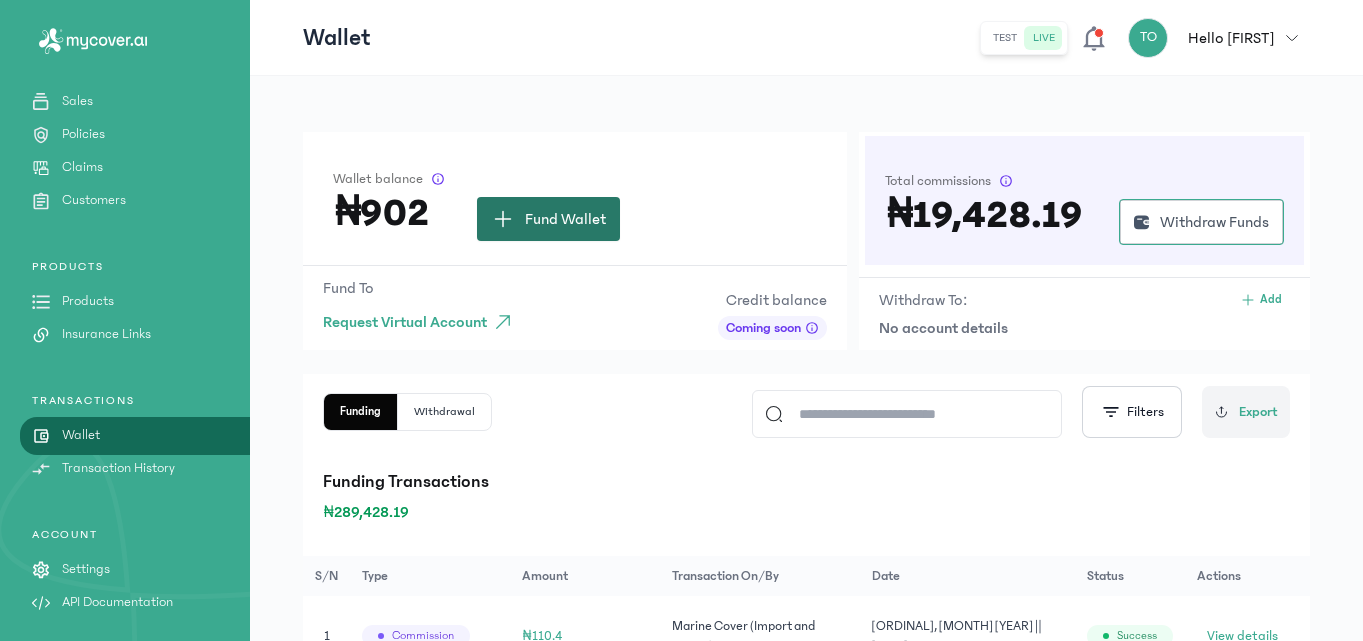 click 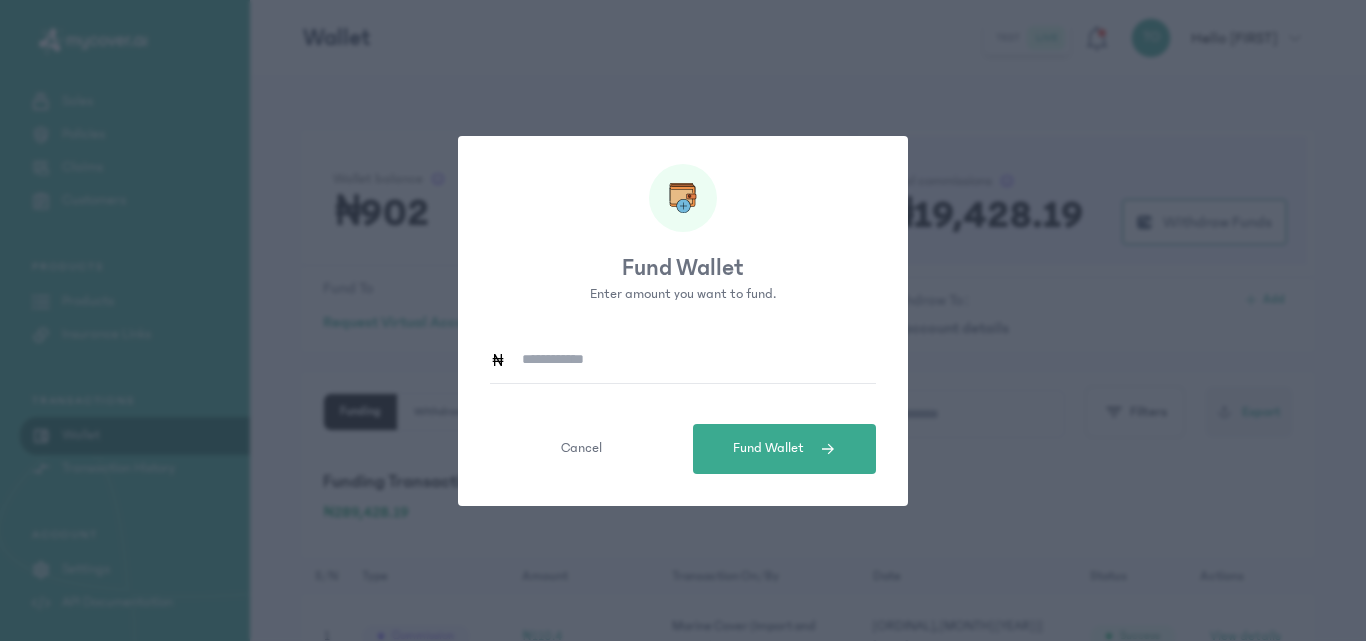 click 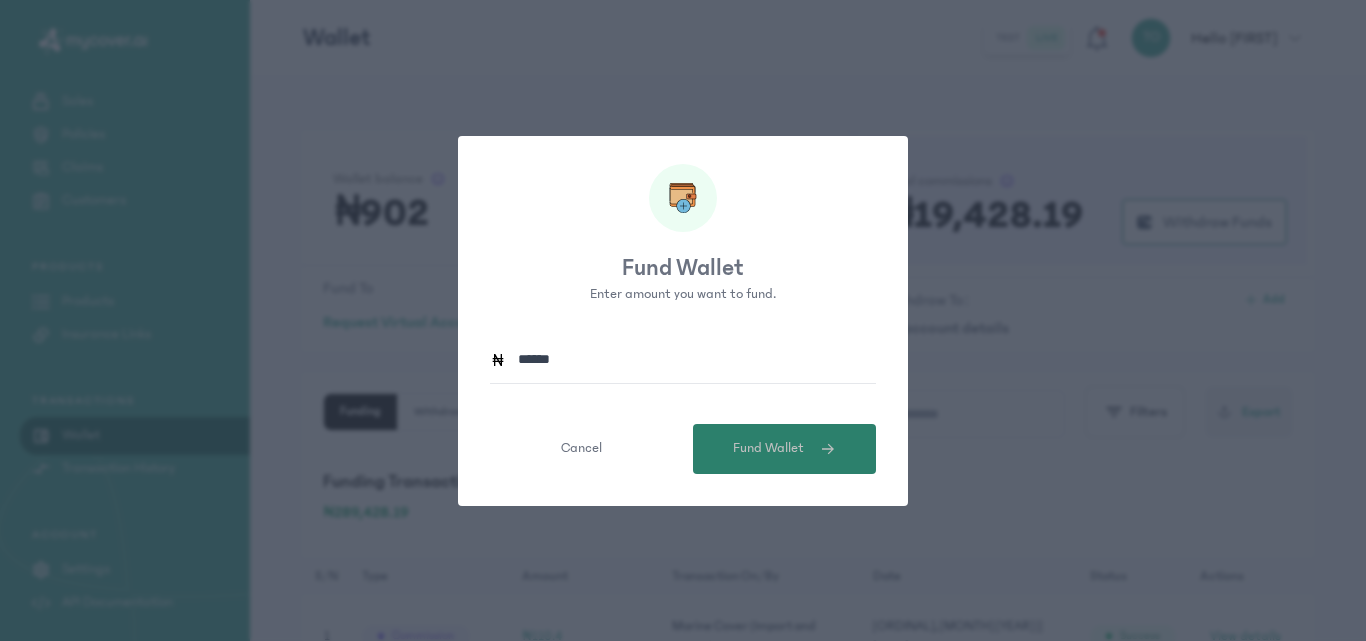 type on "******" 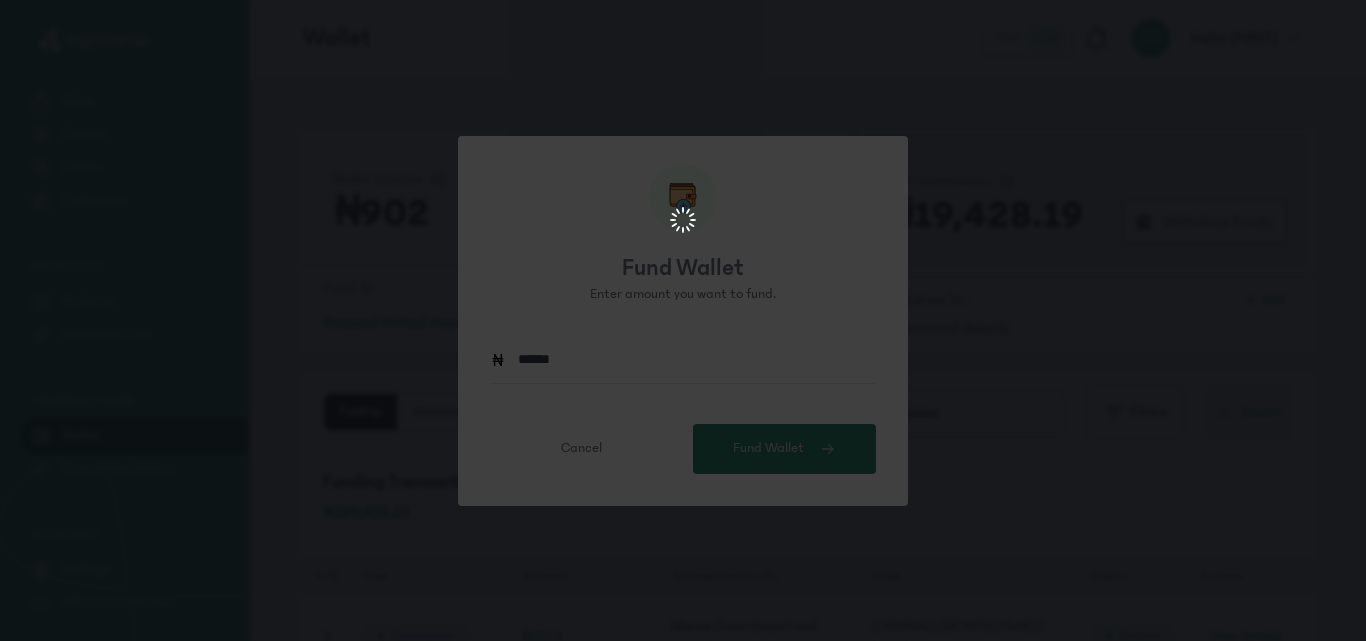 scroll, scrollTop: 0, scrollLeft: 0, axis: both 